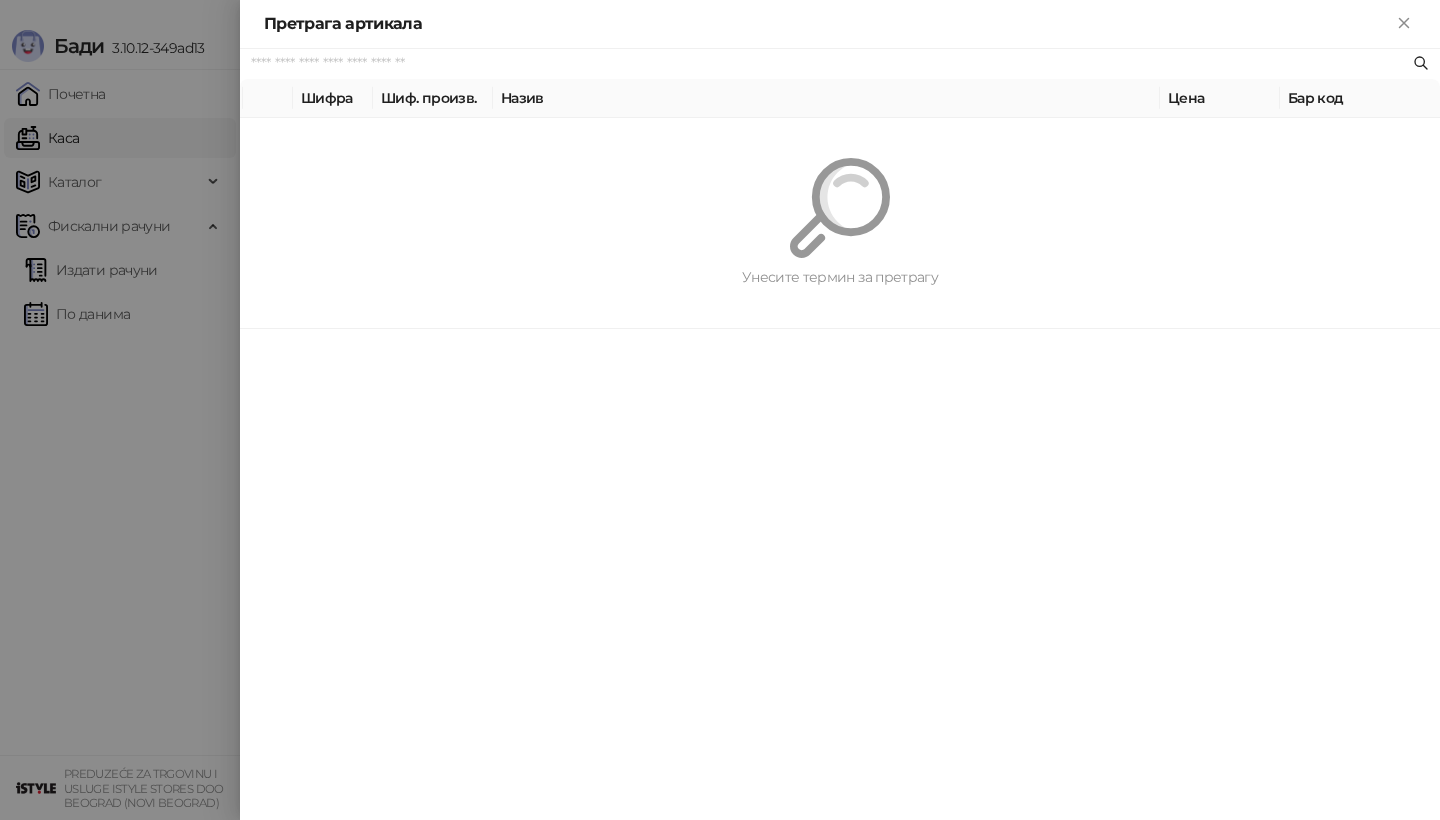 scroll, scrollTop: 0, scrollLeft: 0, axis: both 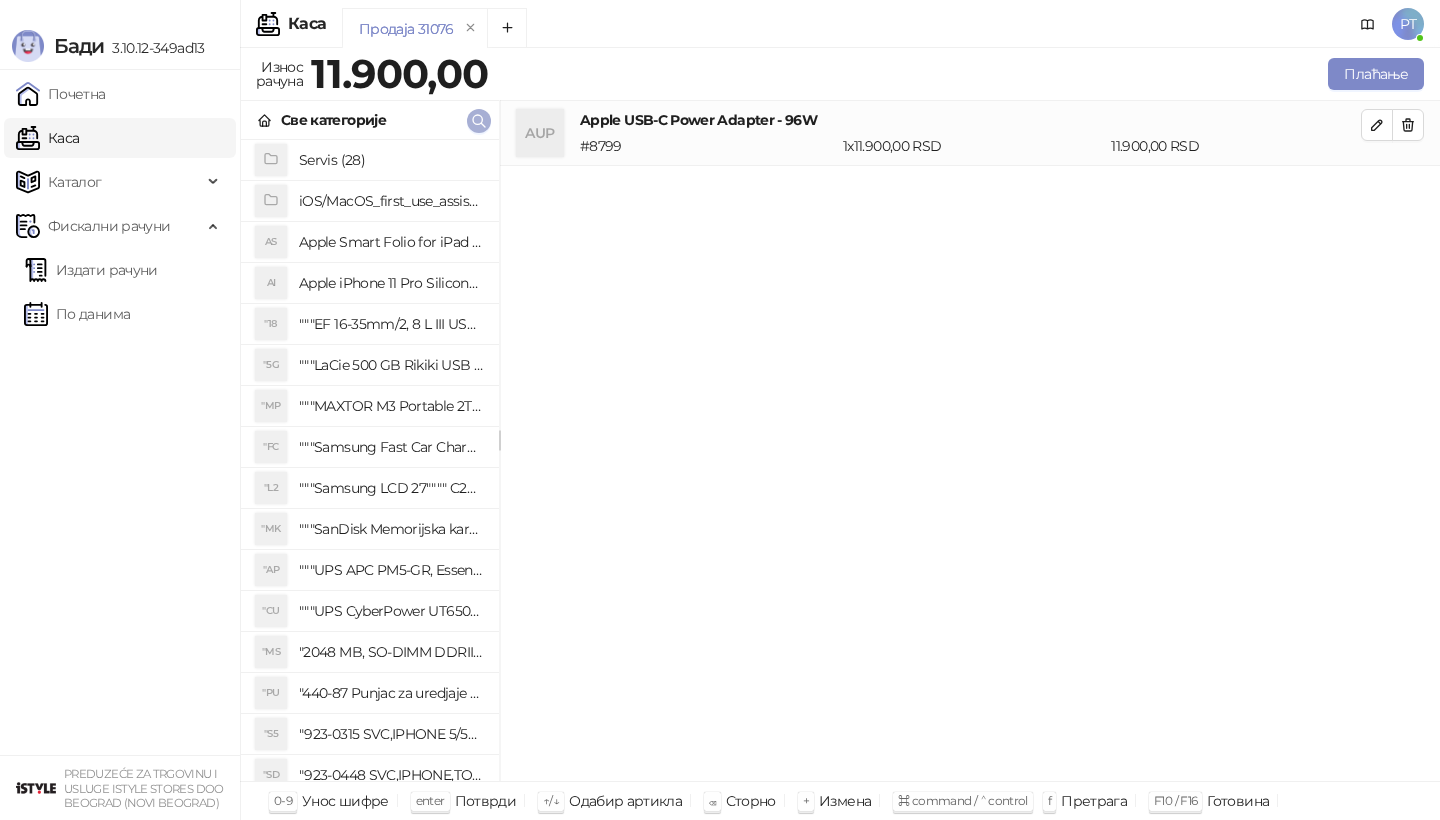 click 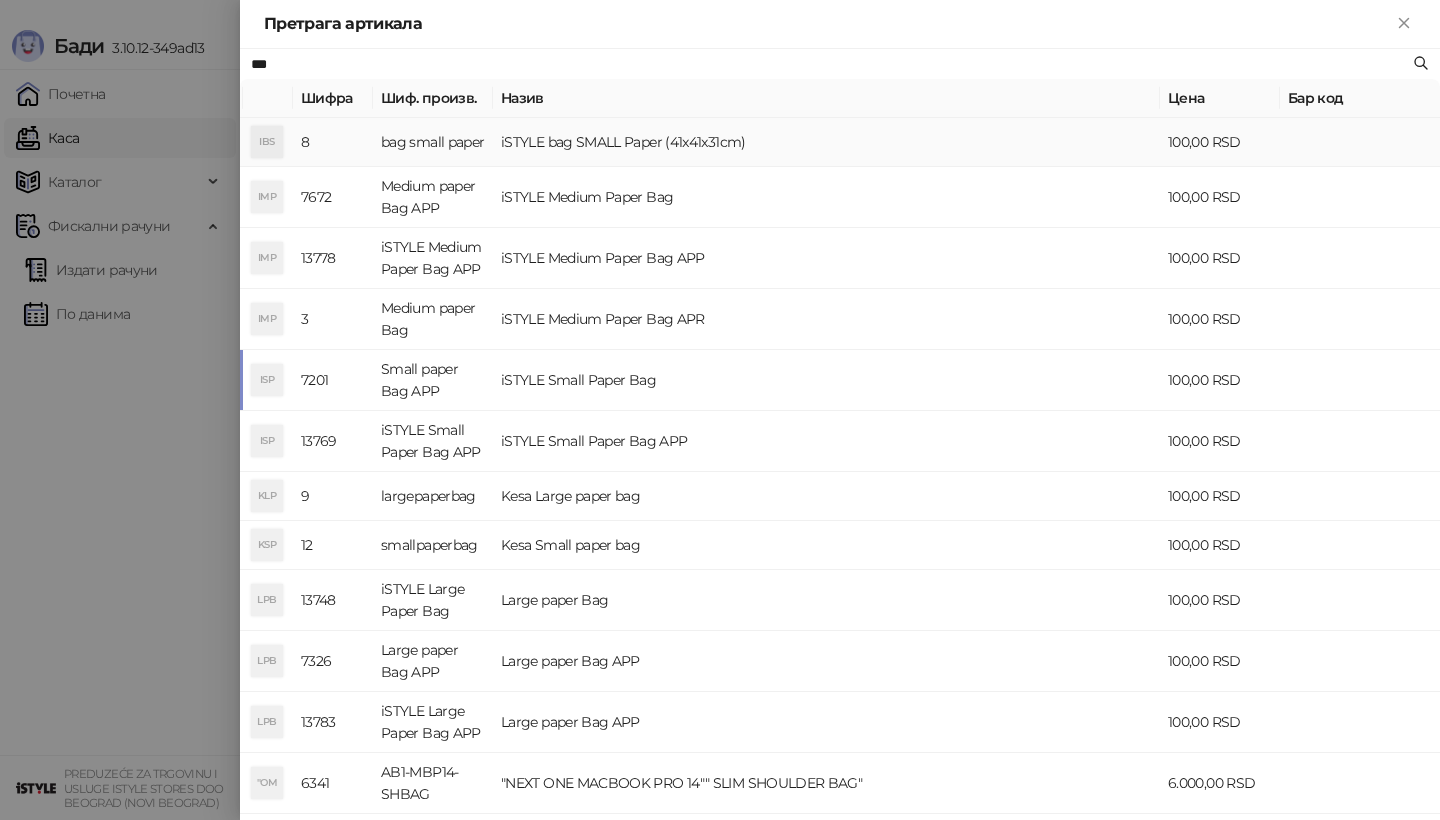 type on "***" 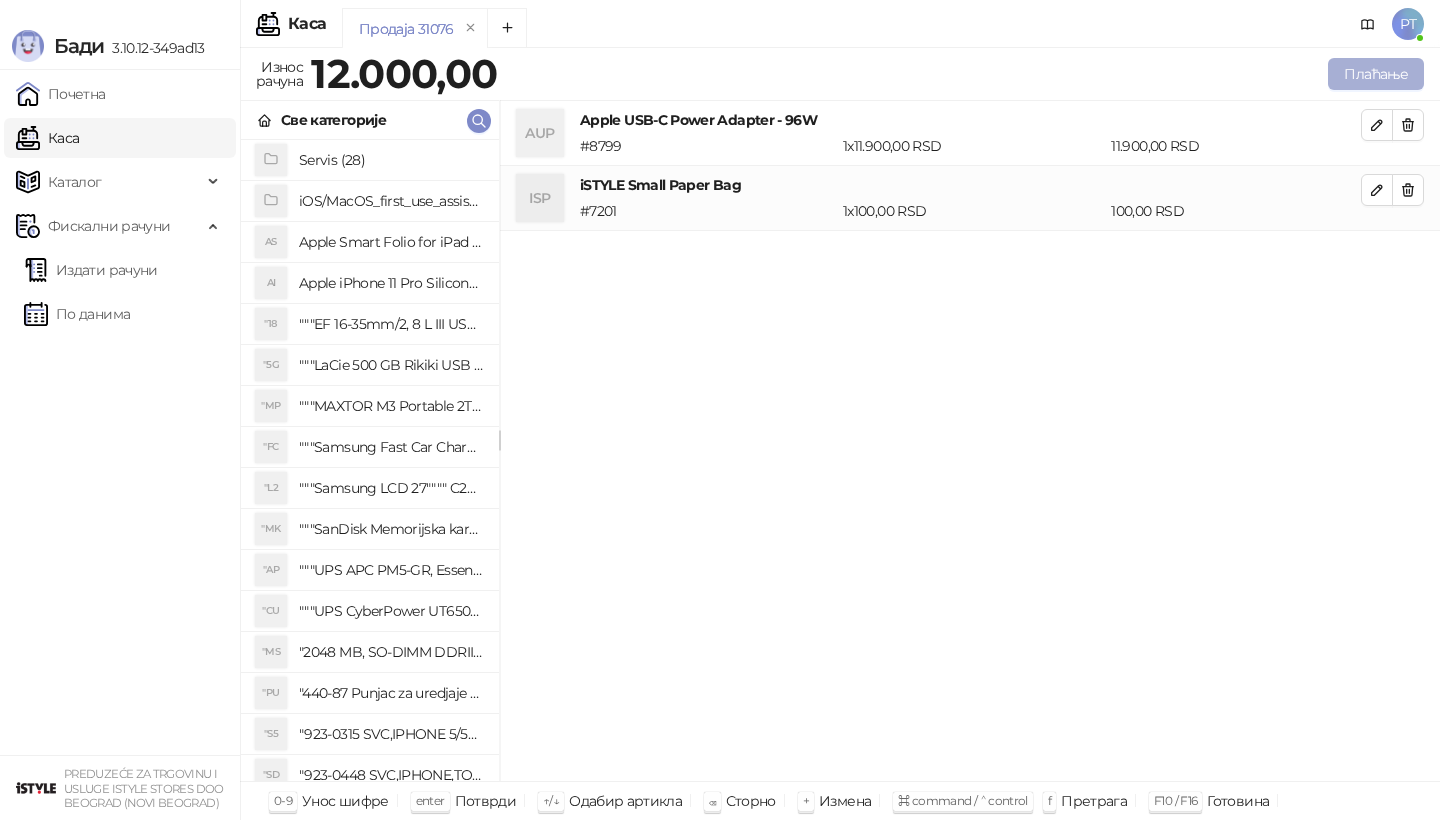 click on "Плаћање" at bounding box center [1376, 74] 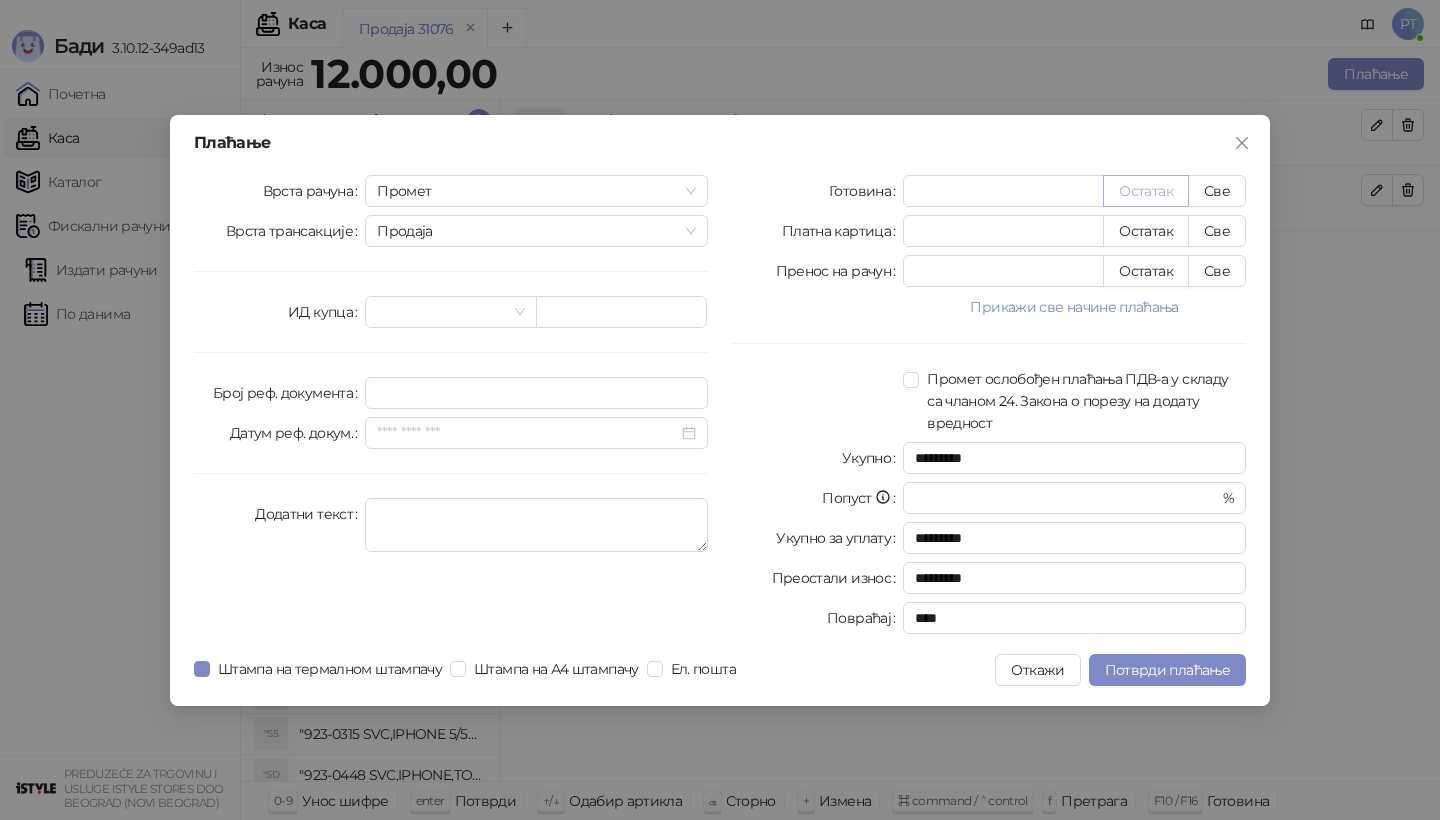 click on "Остатак" at bounding box center [1146, 191] 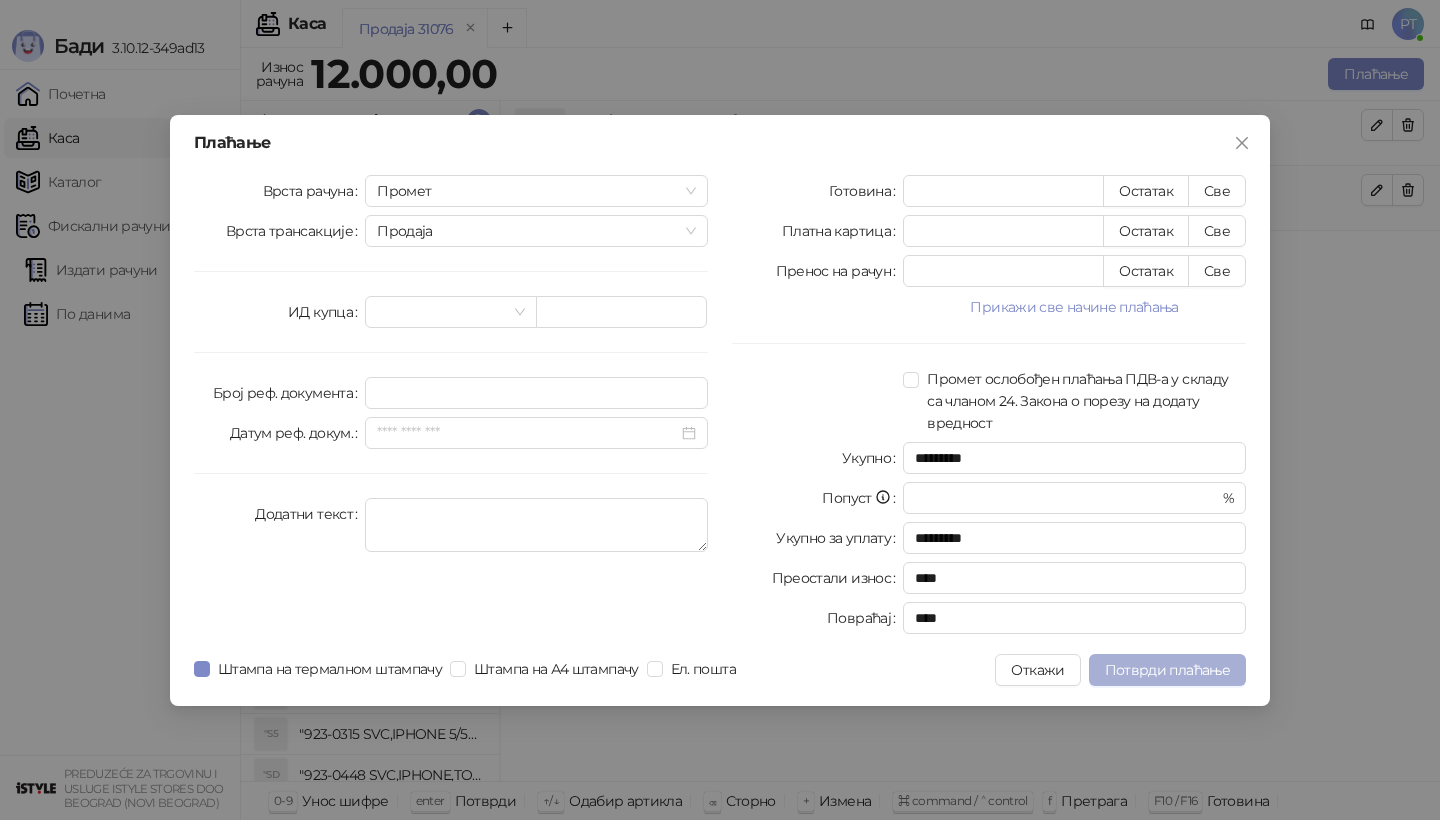 click on "Потврди плаћање" at bounding box center [1167, 670] 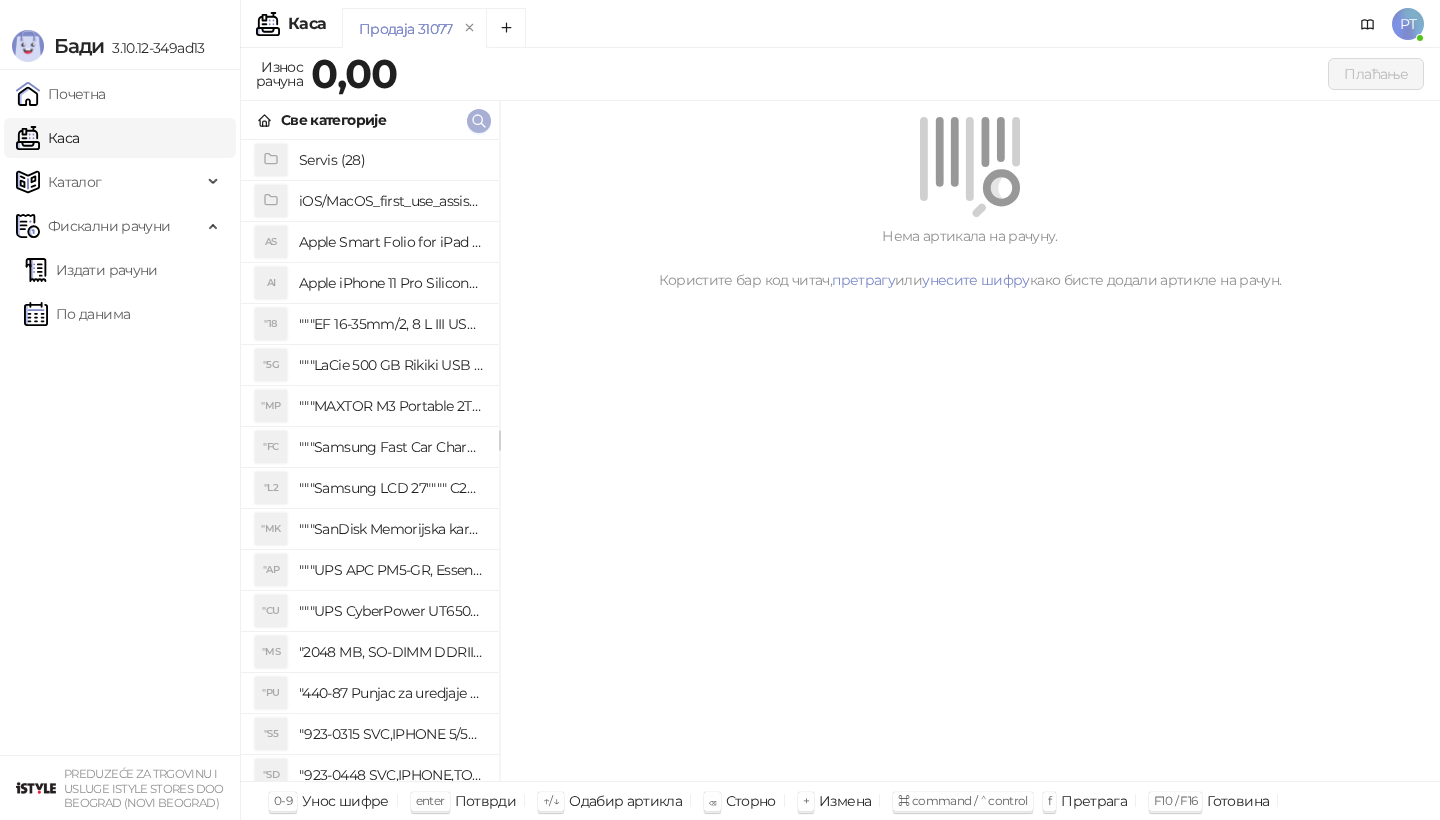 click 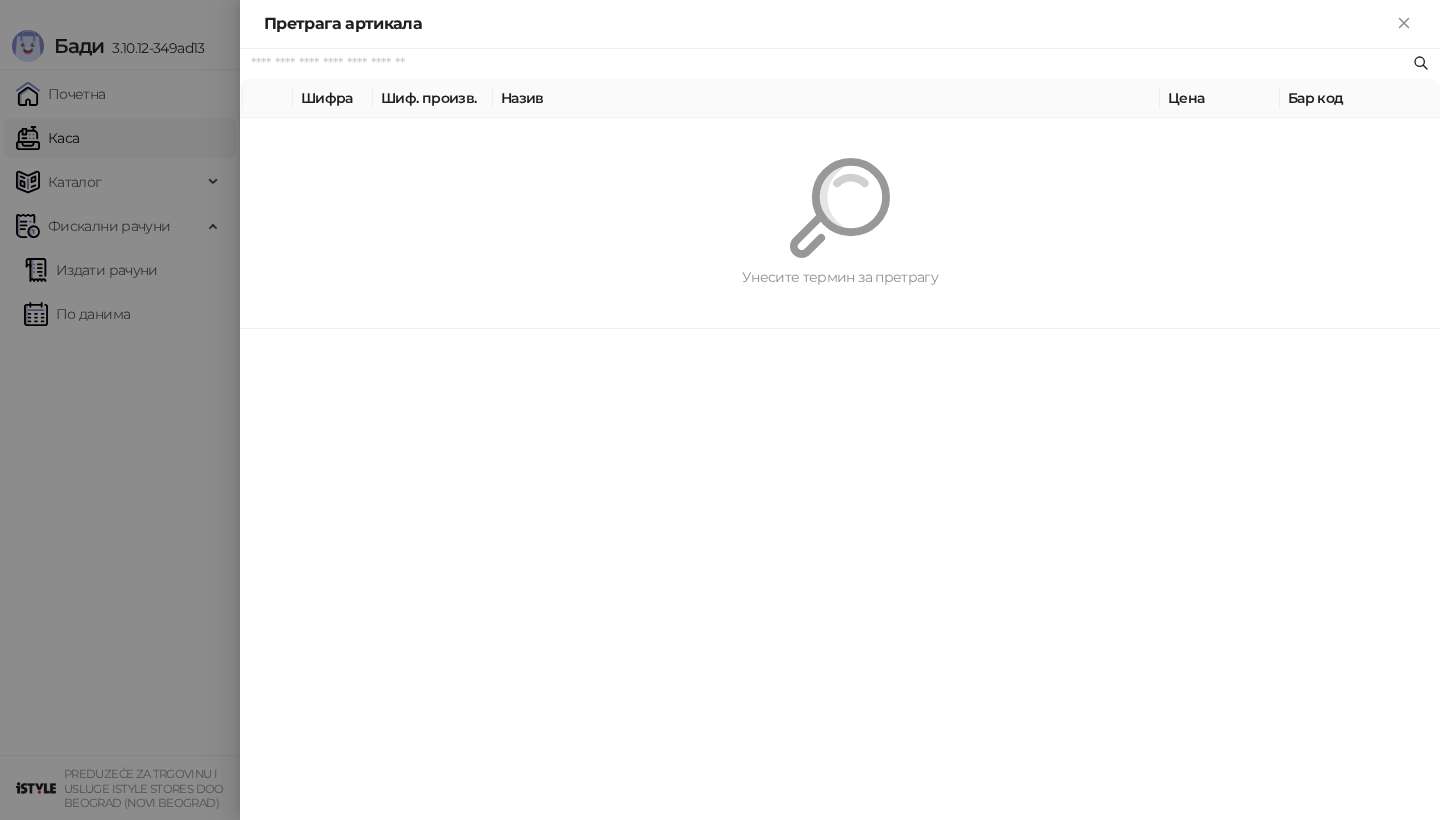 paste on "**********" 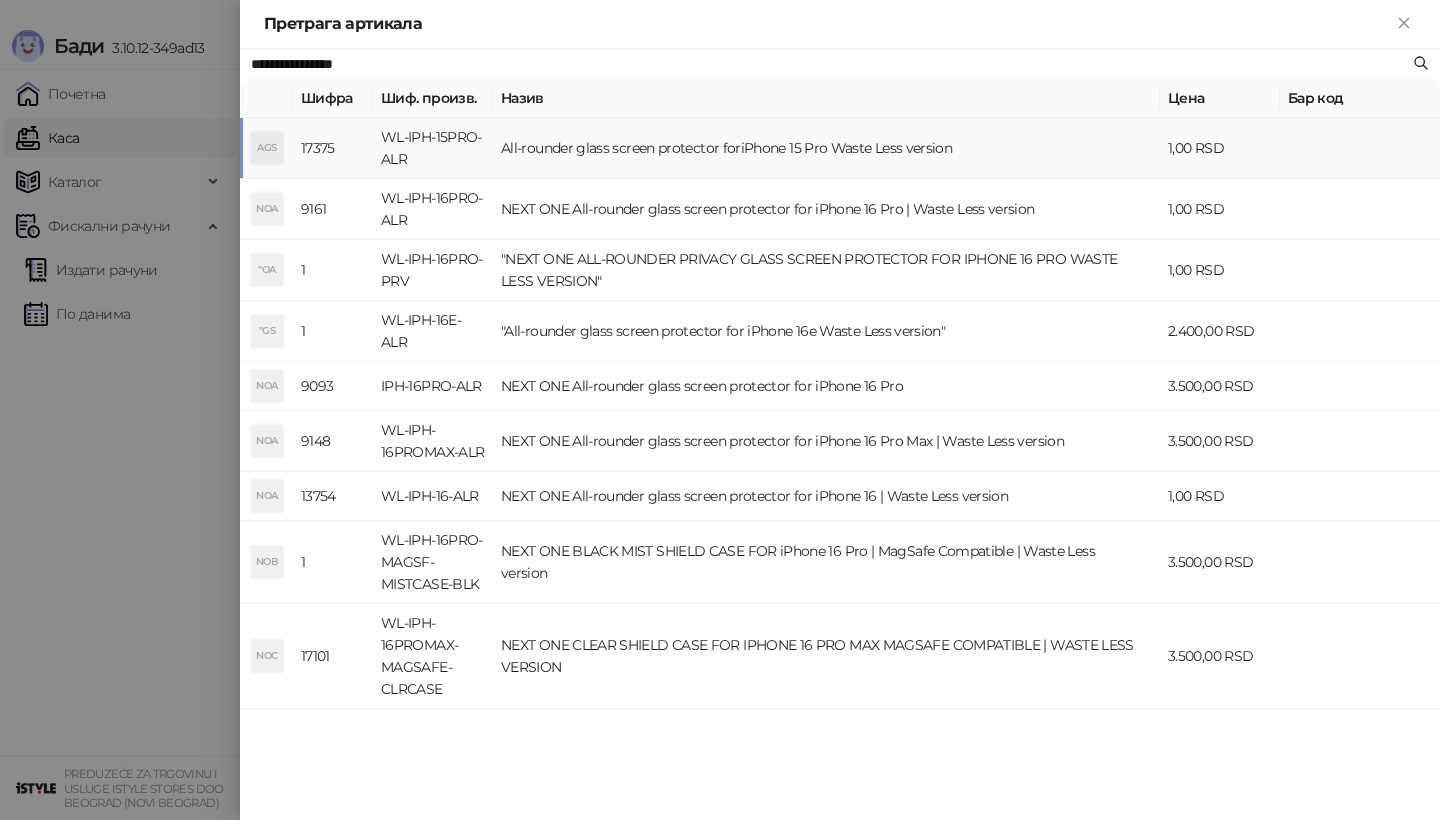type on "**********" 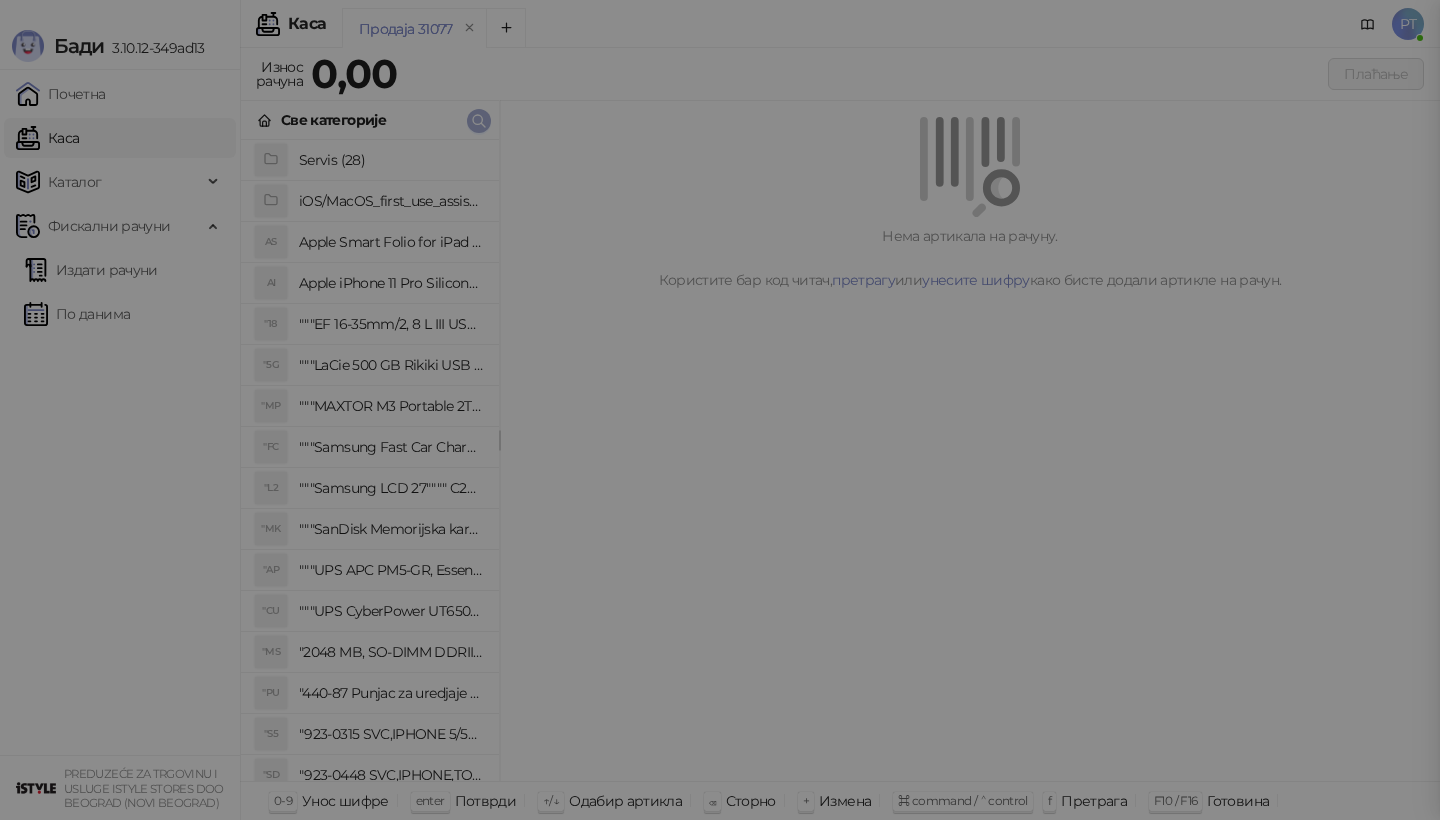 type 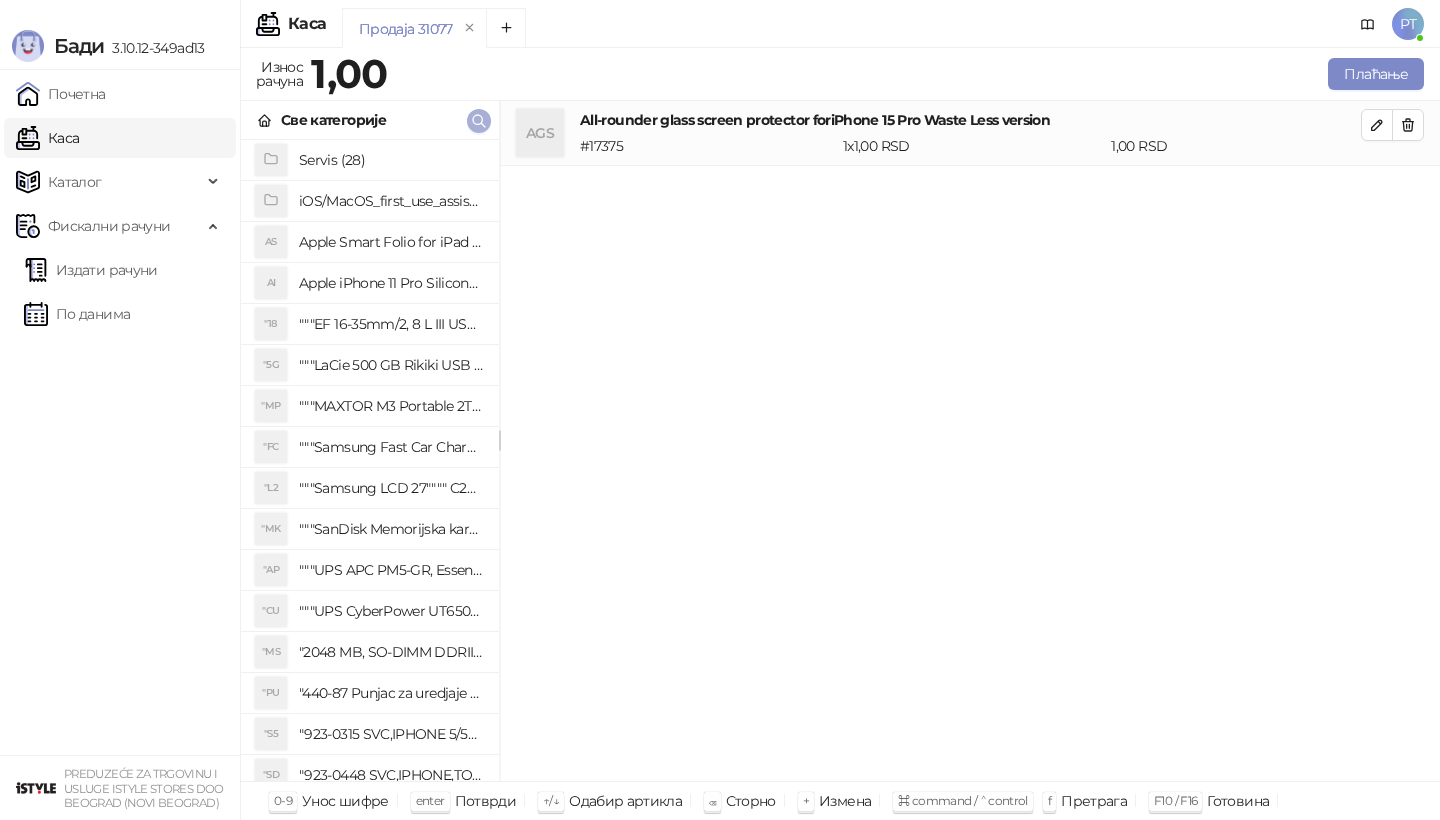 click at bounding box center (479, 120) 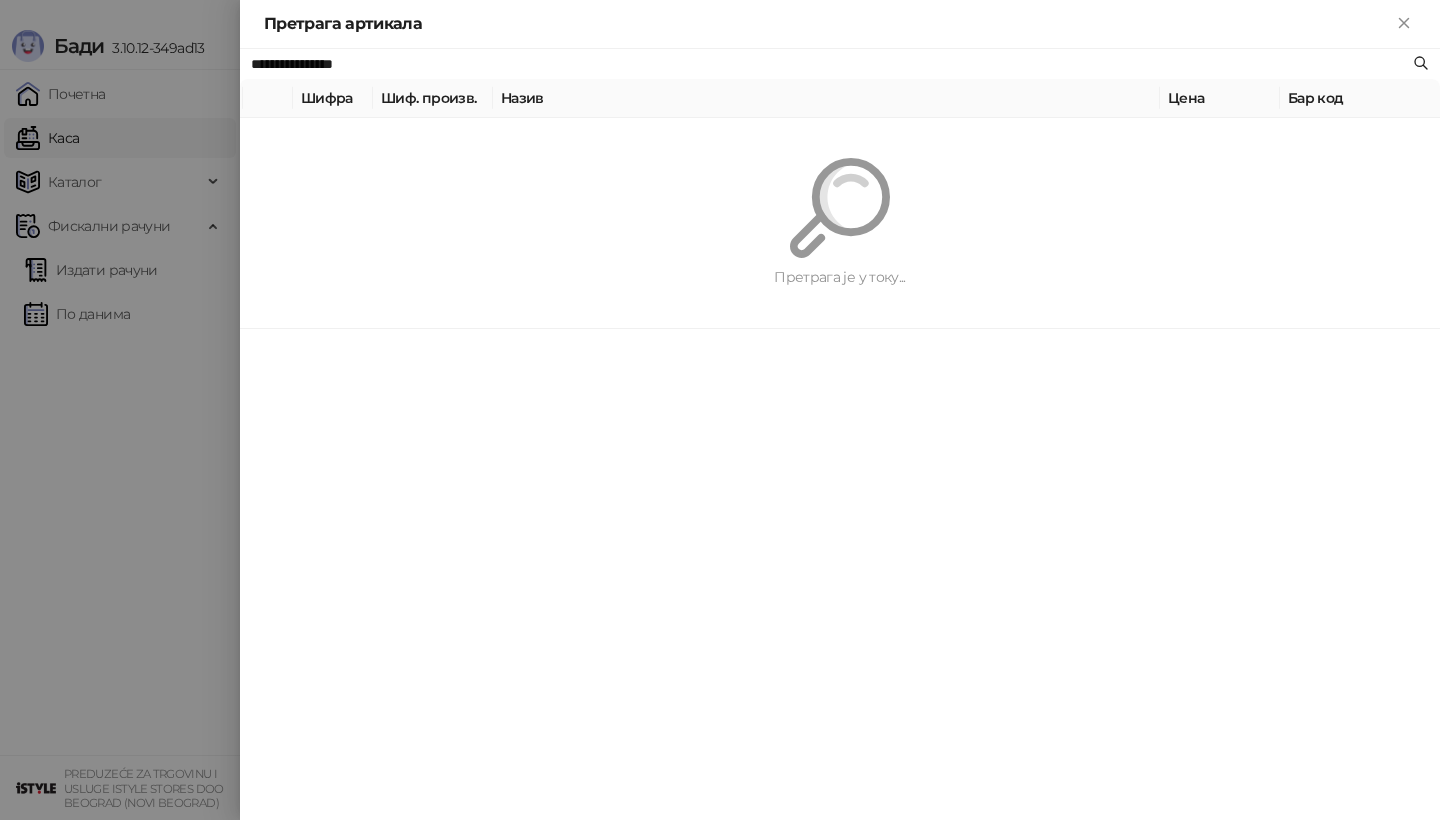paste on "**********" 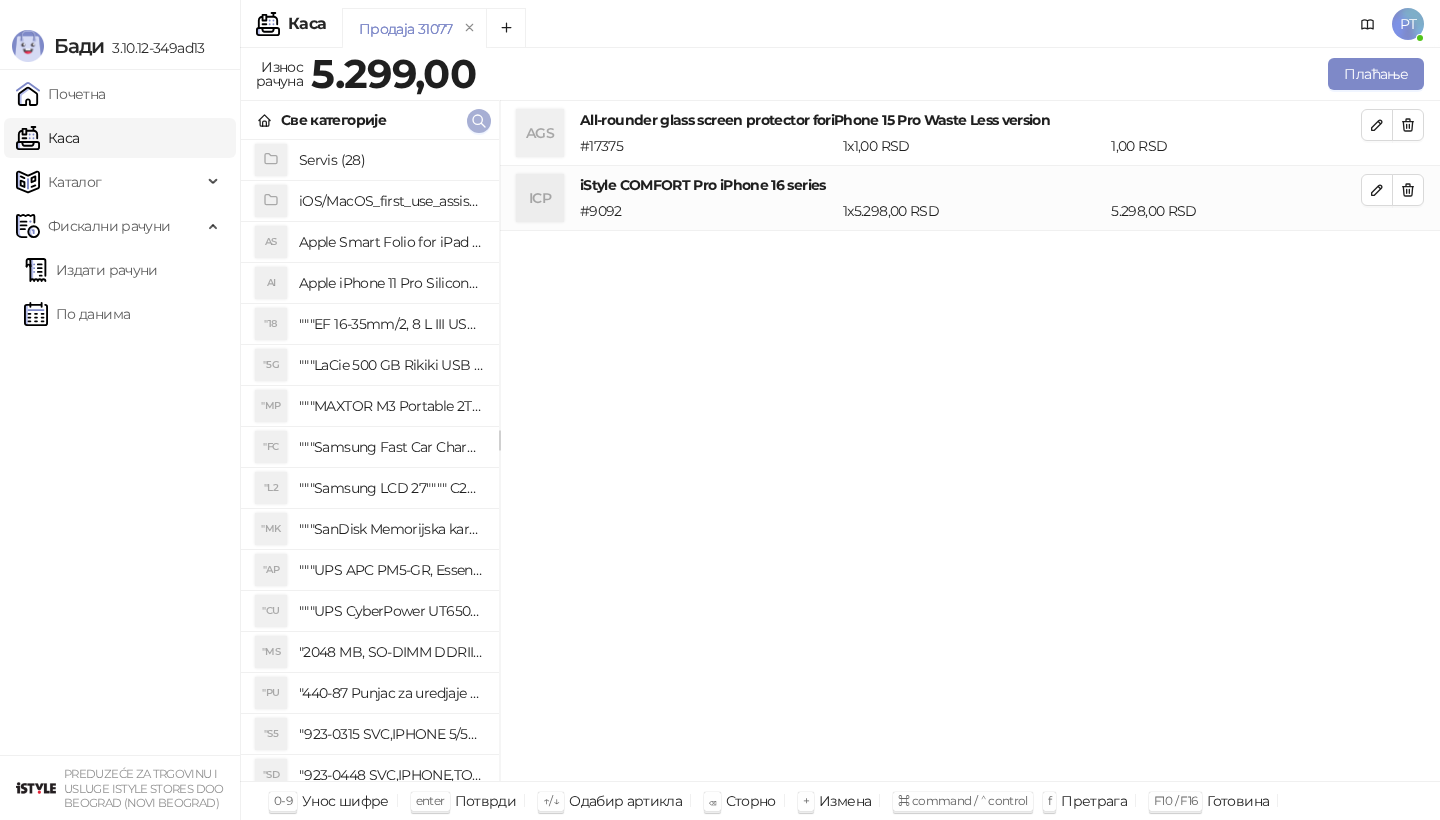 click 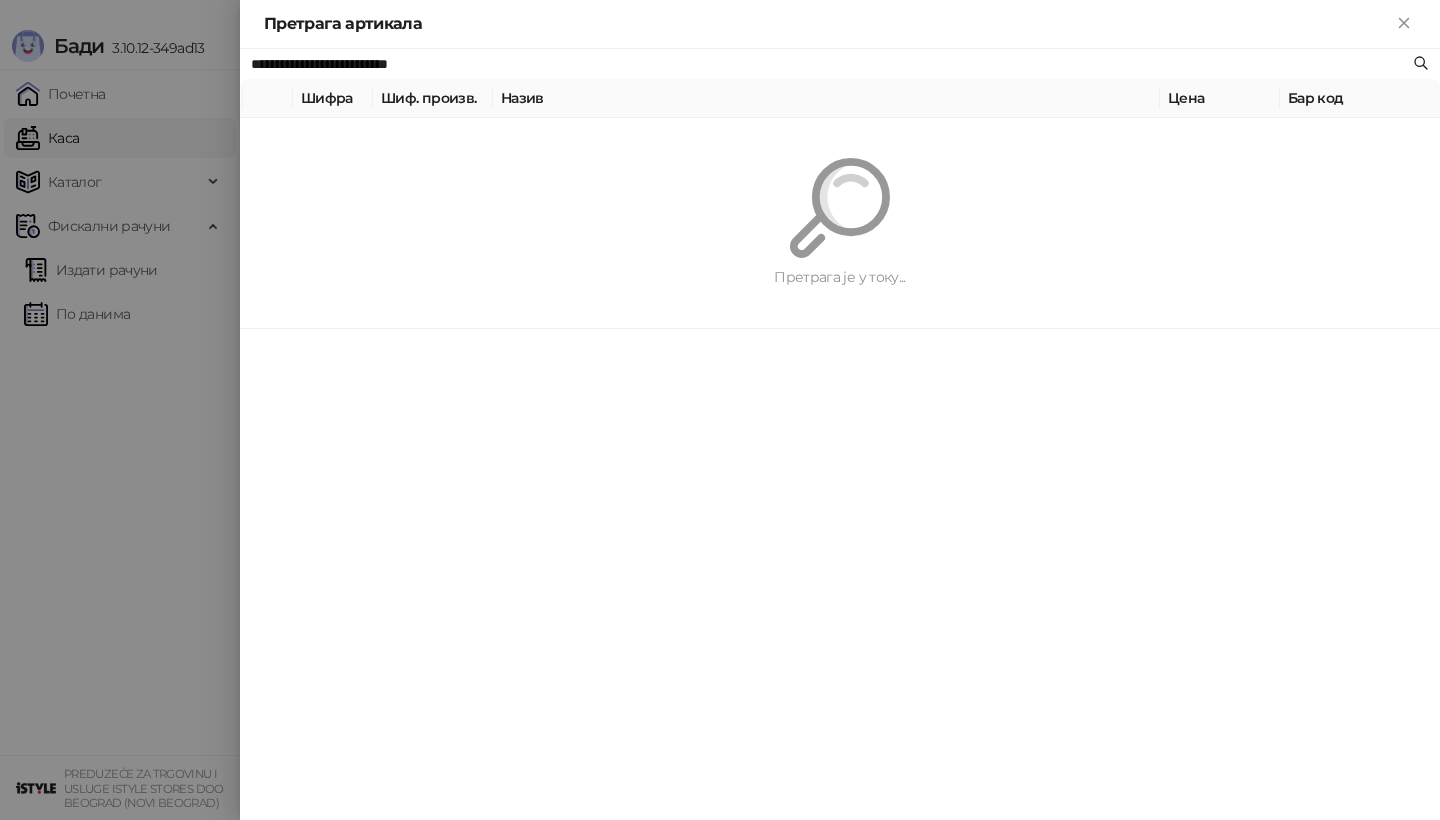 paste 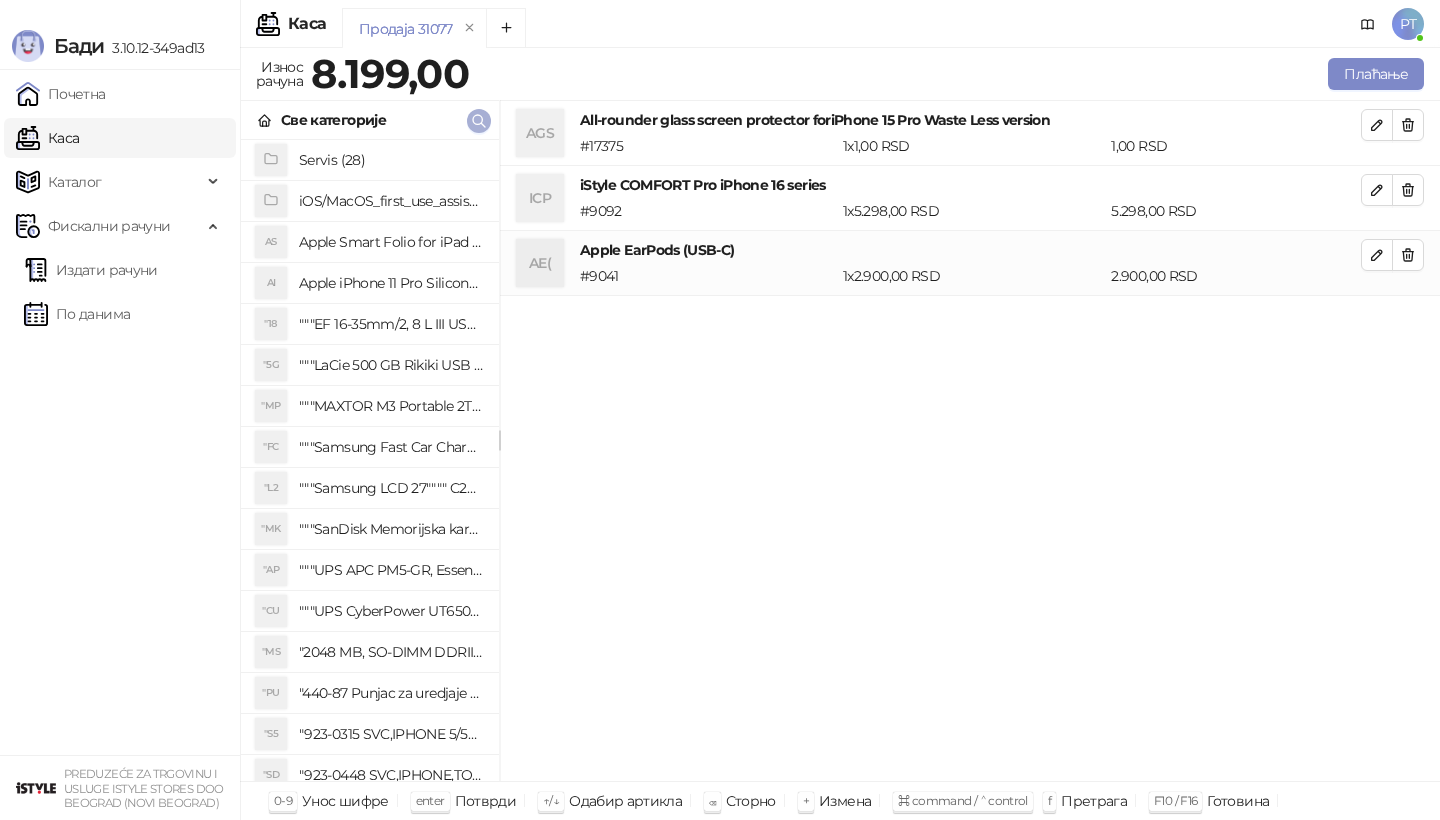 click 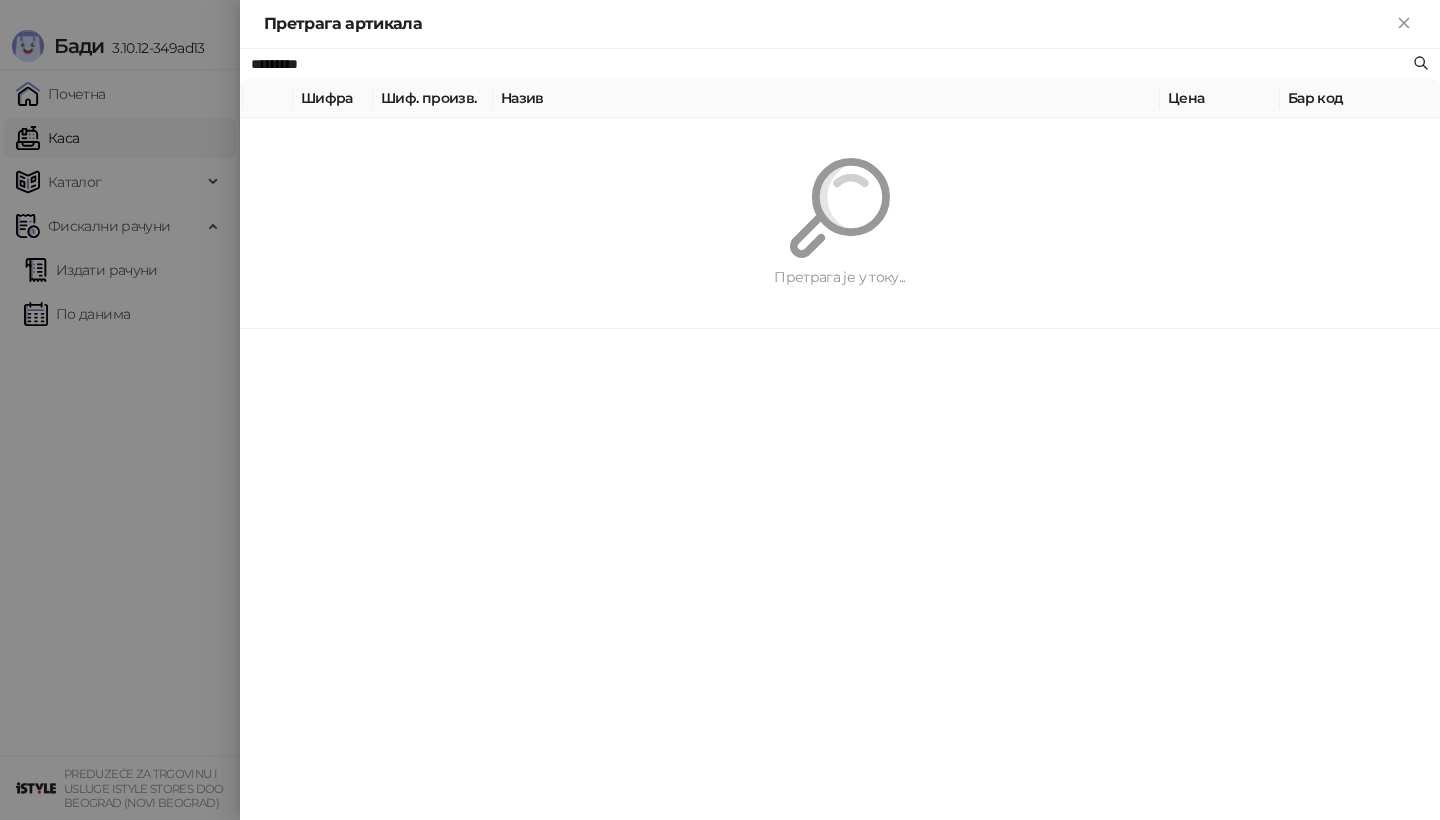 paste 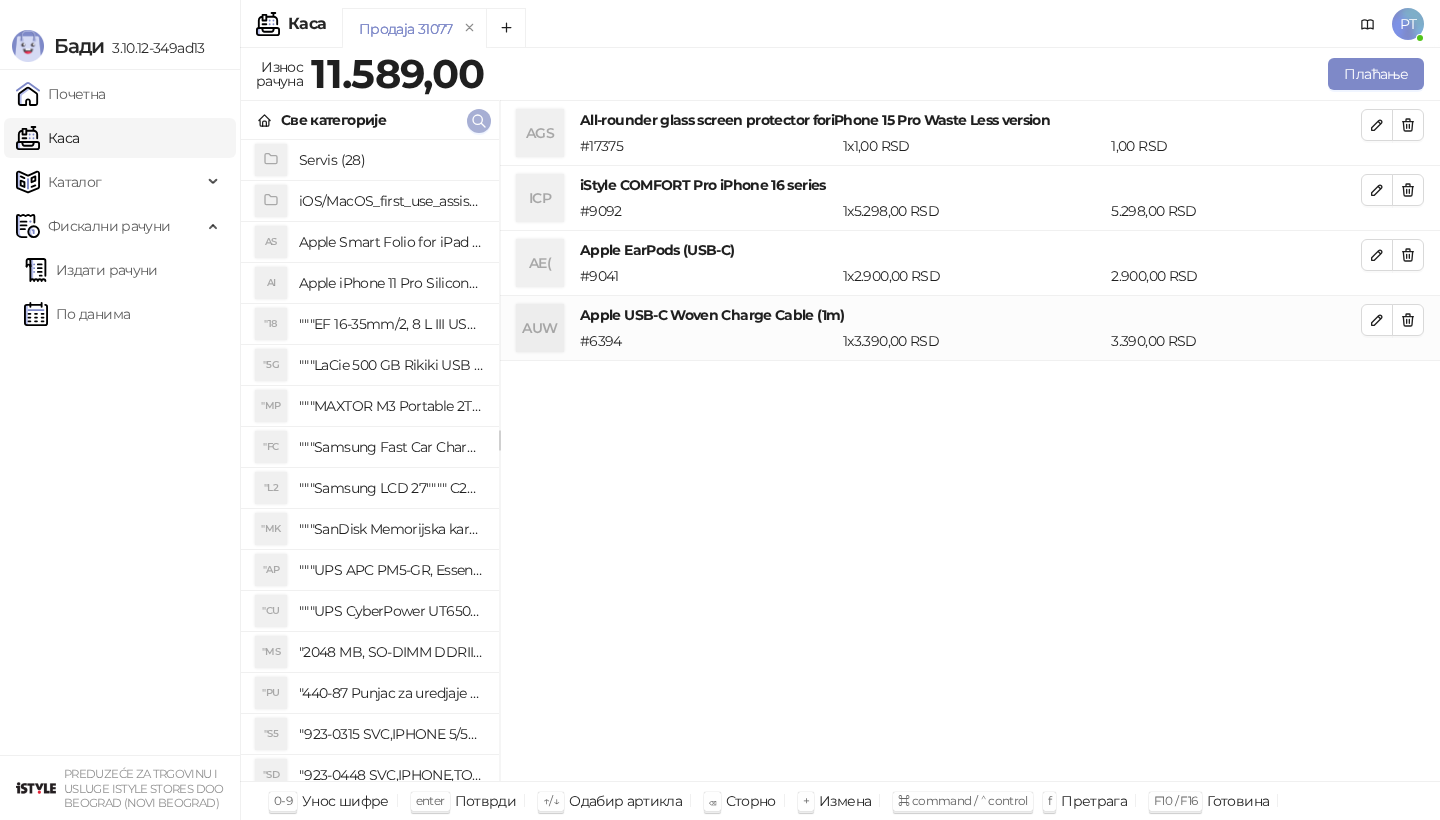 click 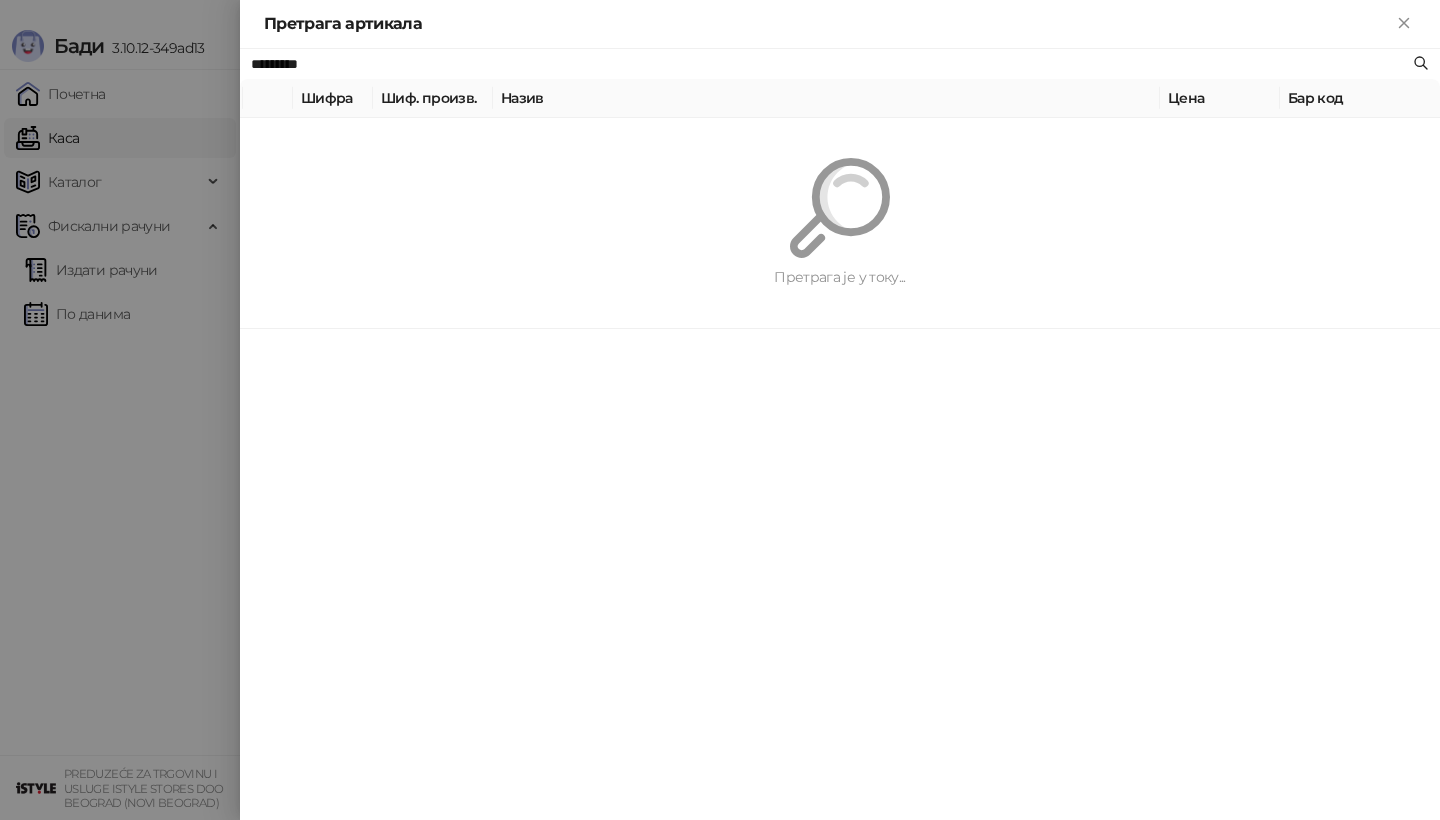 paste 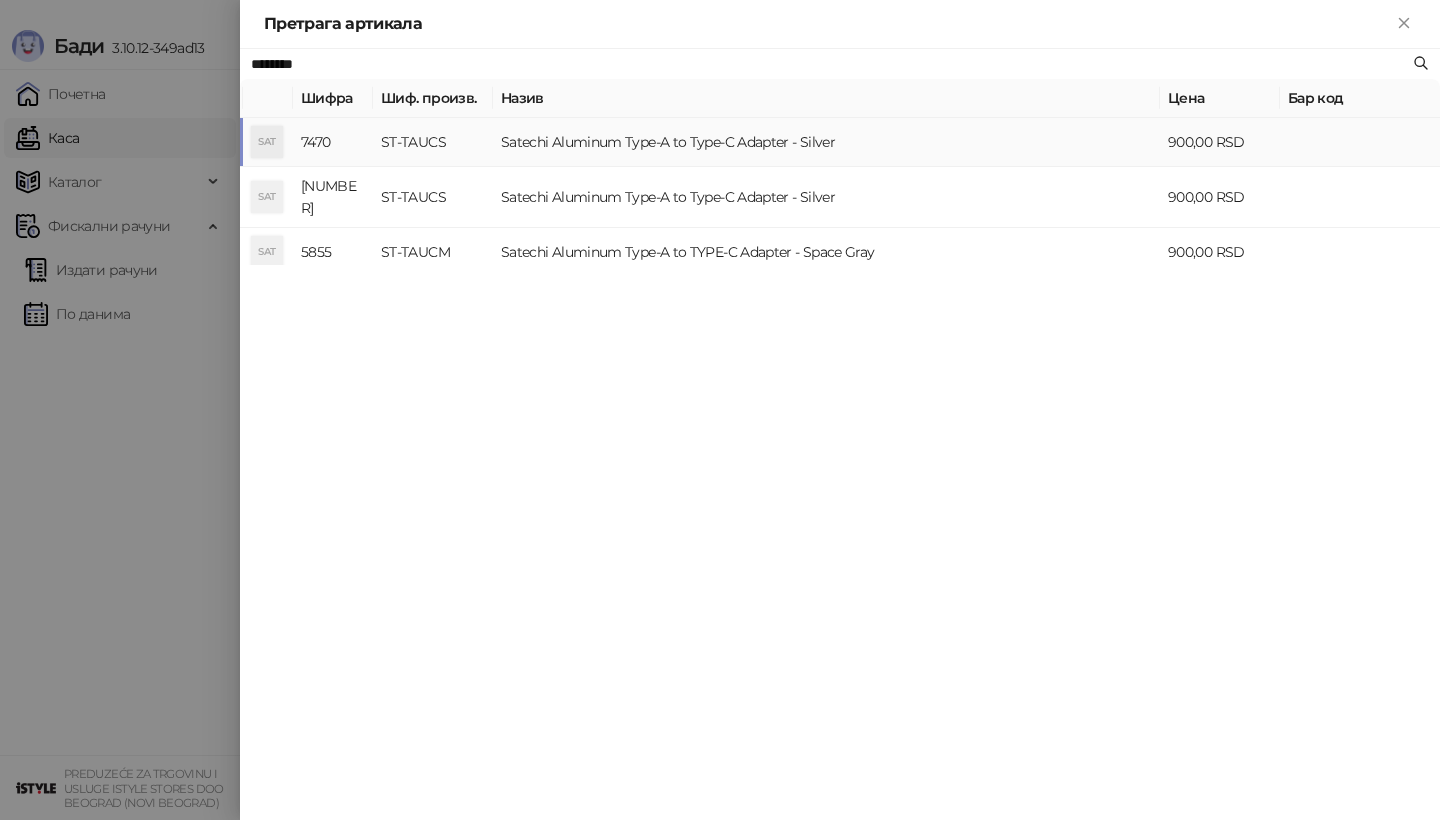 type on "********" 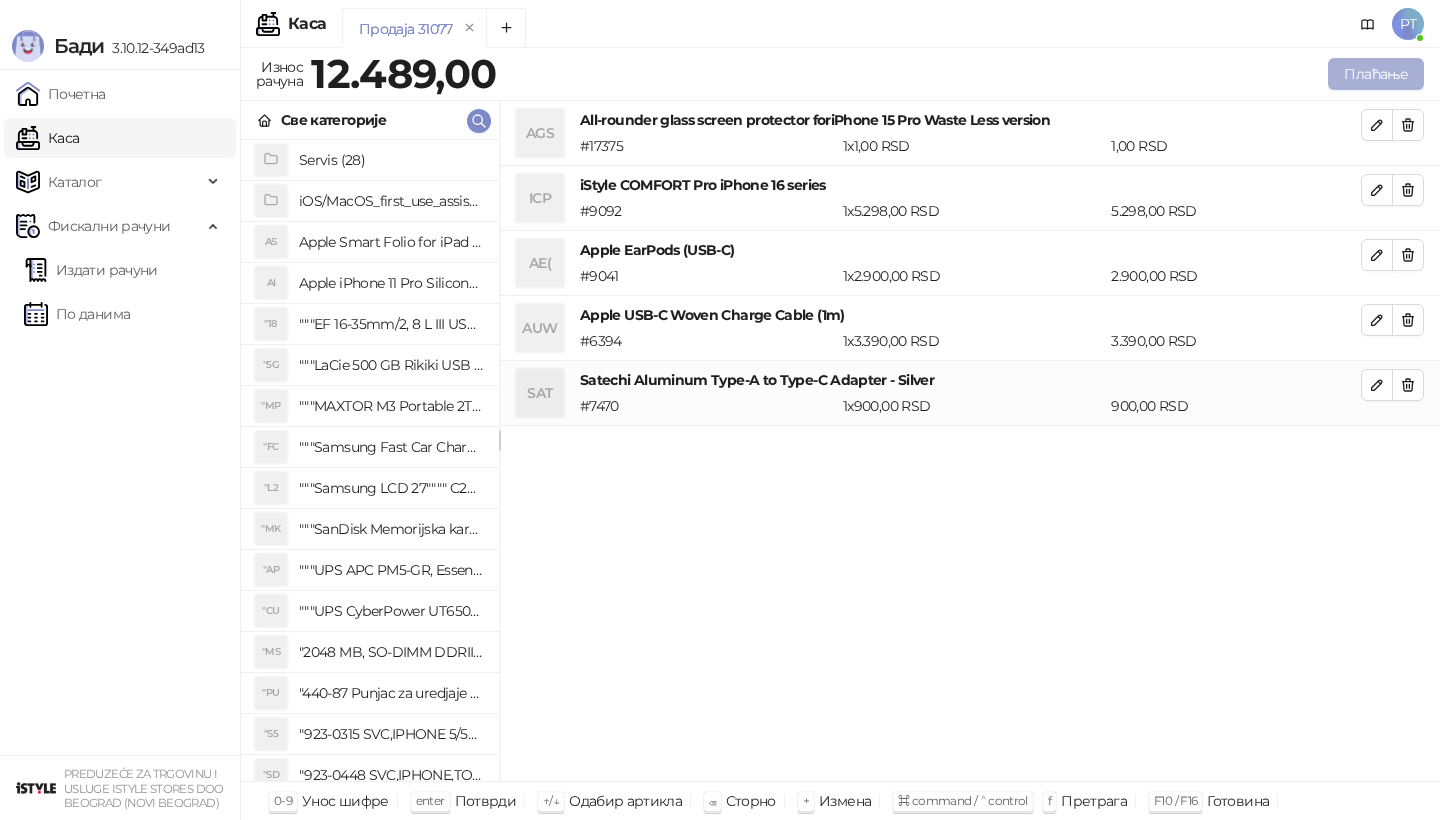 click on "Плаћање" at bounding box center (1376, 74) 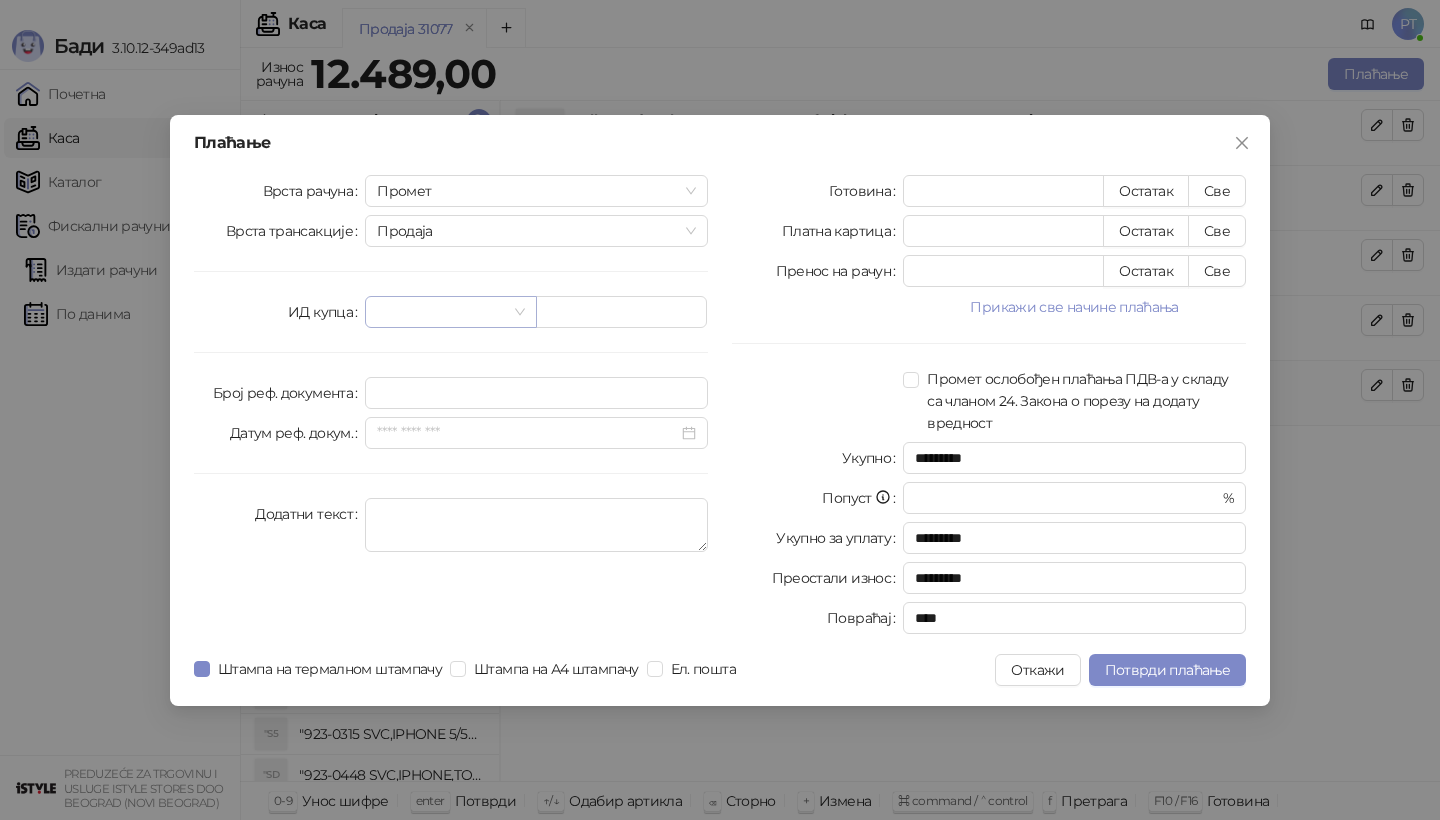 click at bounding box center [450, 312] 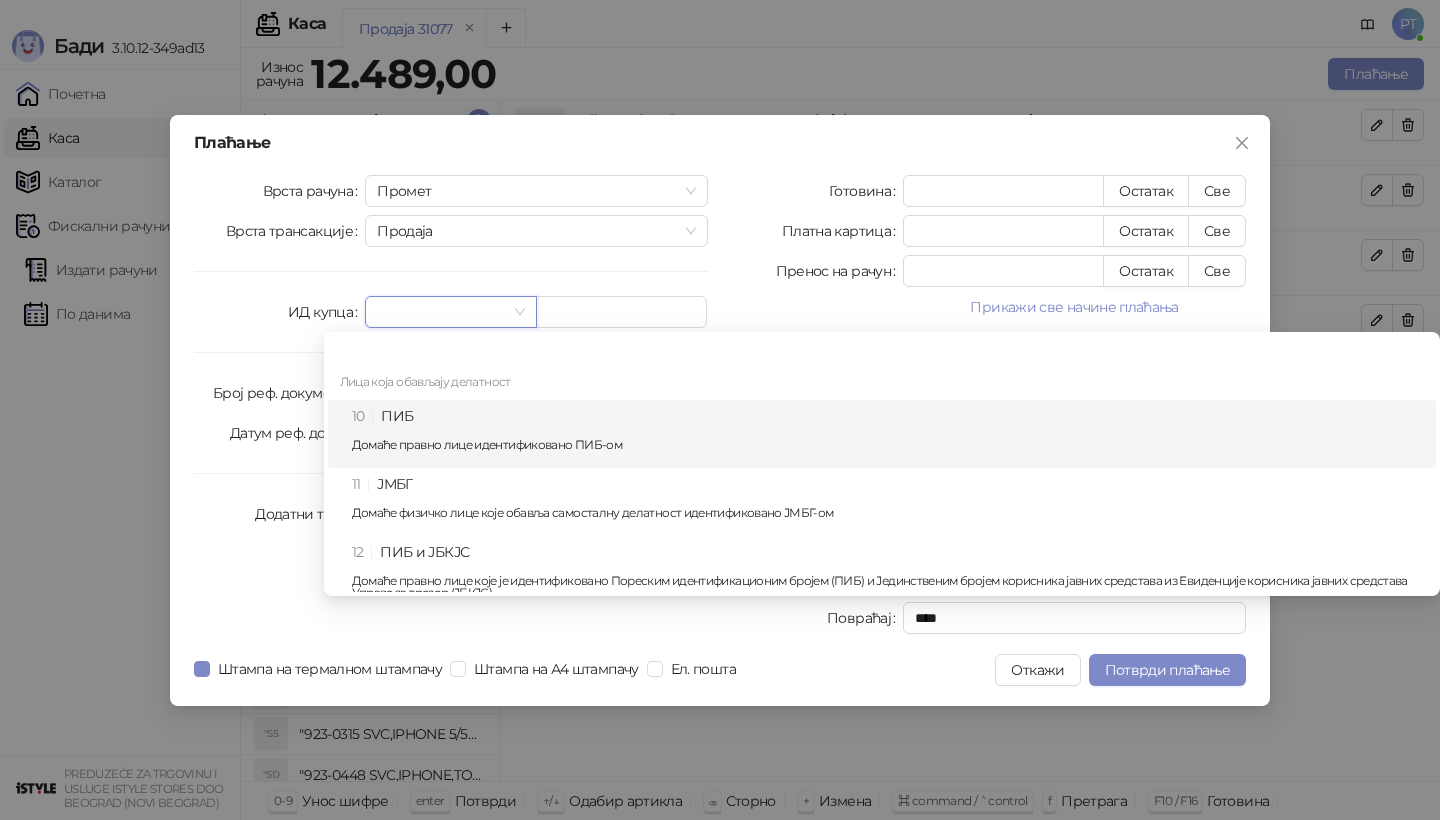 click on "10 ПИБ Домаће правно лице идентификовано ПИБ-ом" at bounding box center [888, 434] 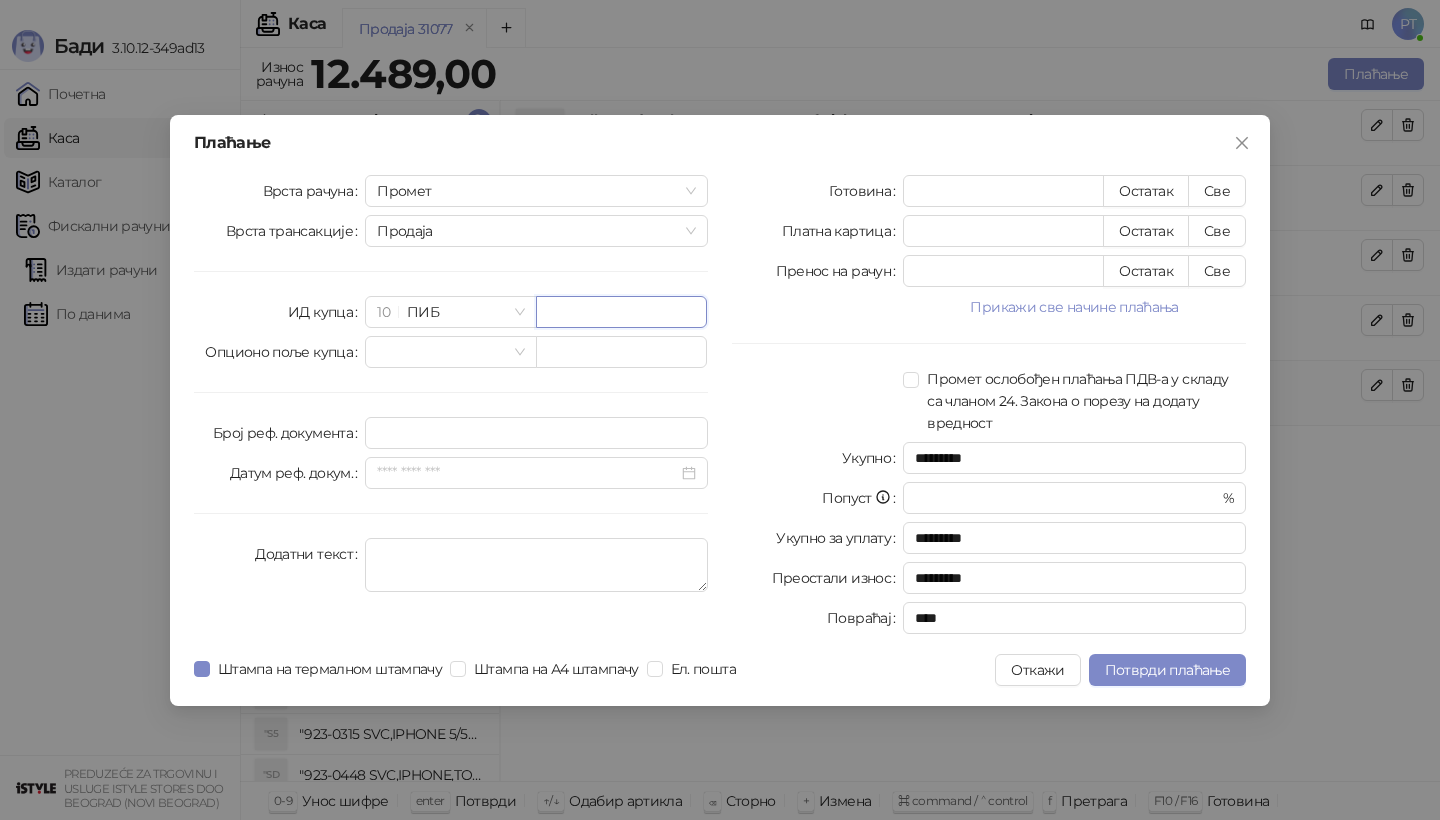 paste on "*********" 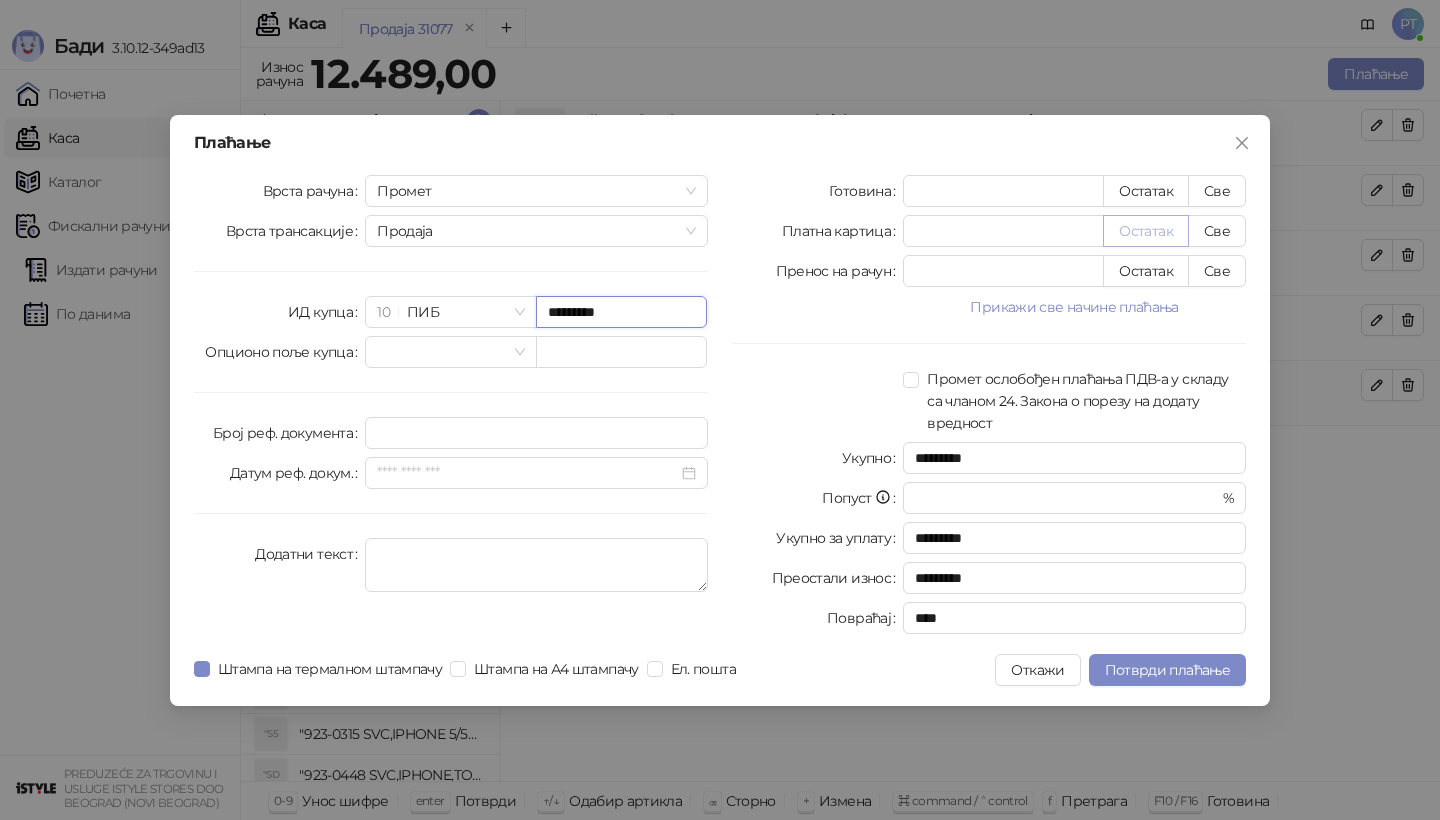 type on "*********" 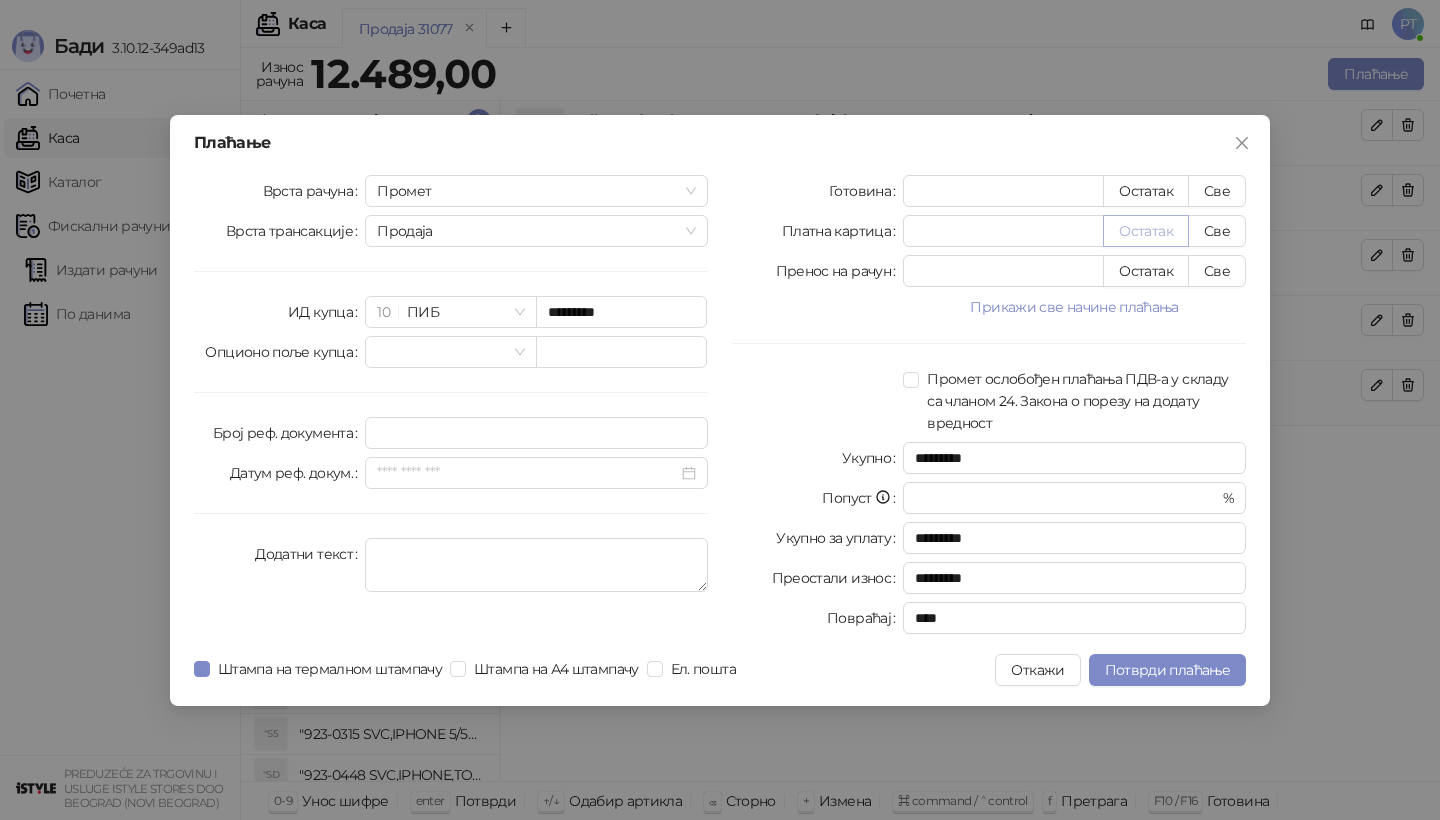 click on "Остатак" at bounding box center (1146, 231) 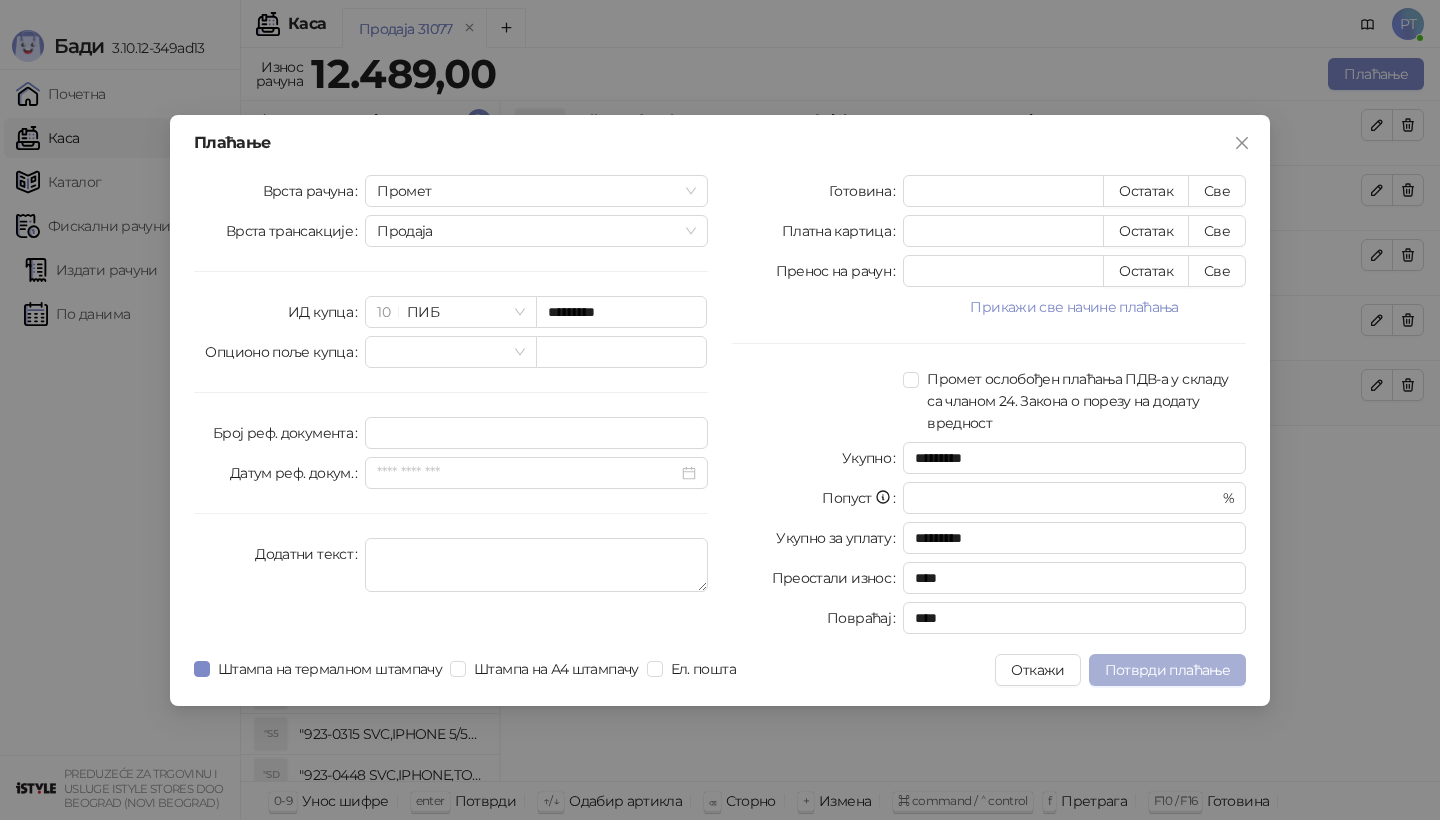 click on "Потврди плаћање" at bounding box center (1167, 670) 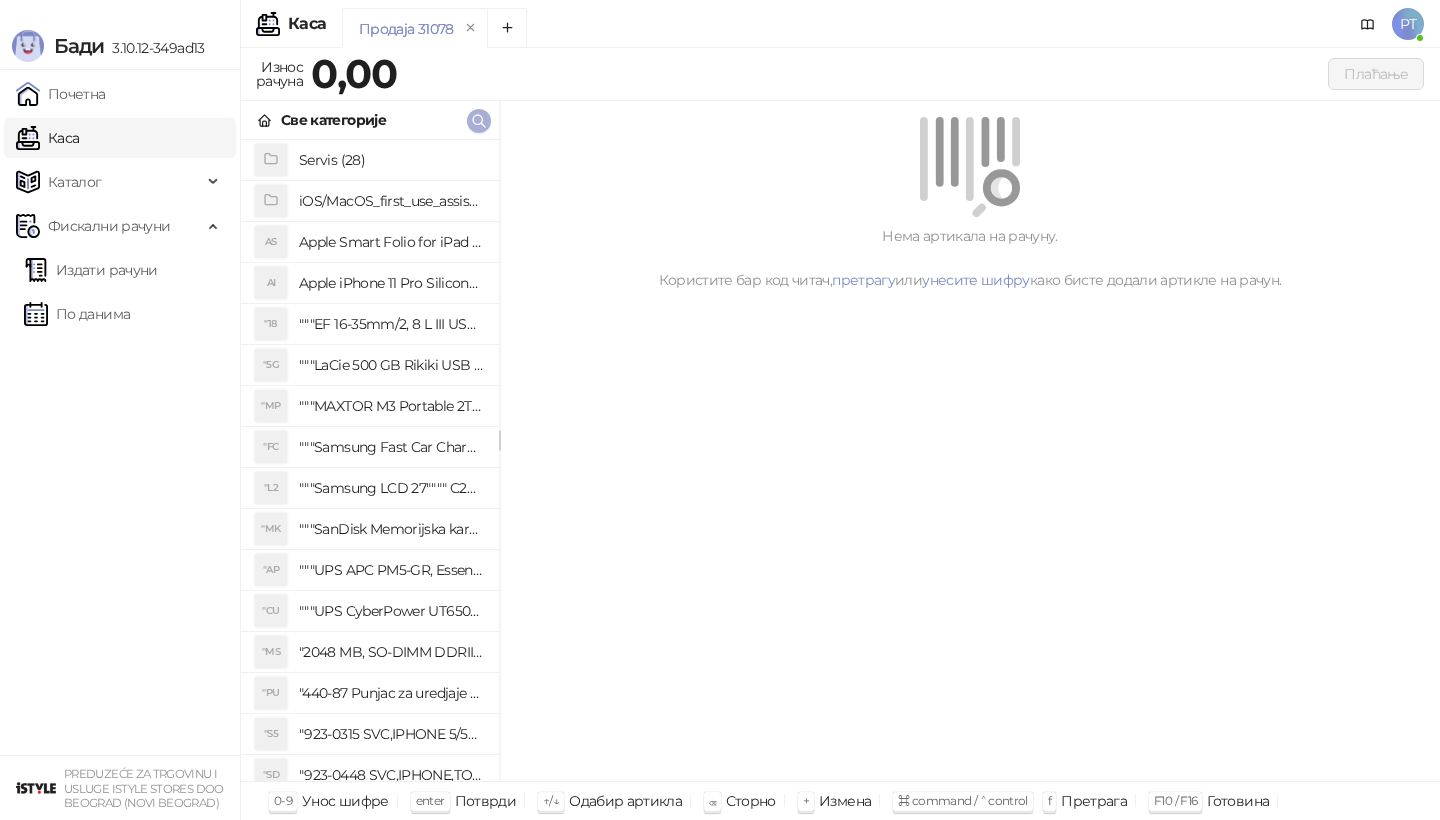 click 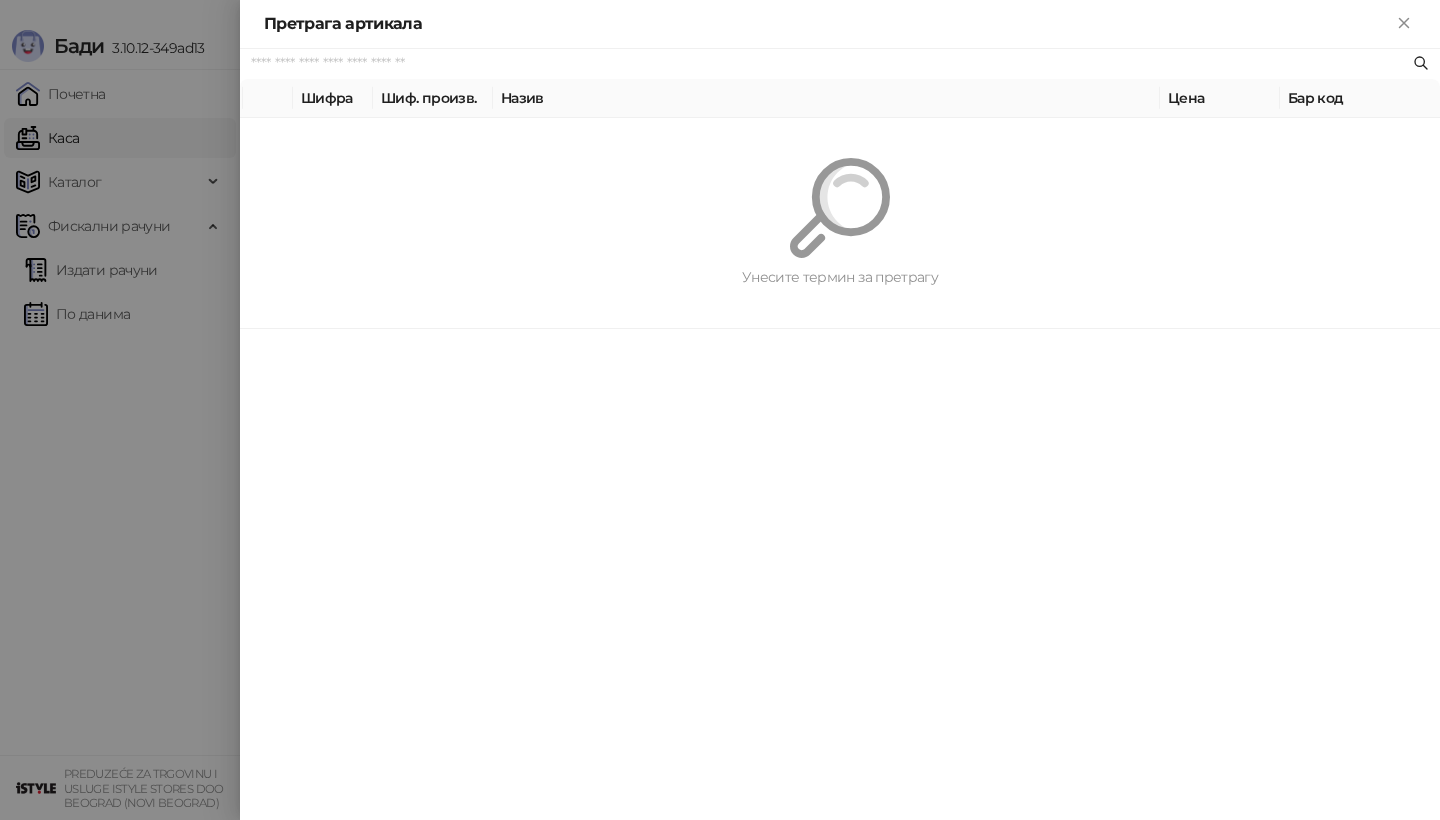 paste on "*********" 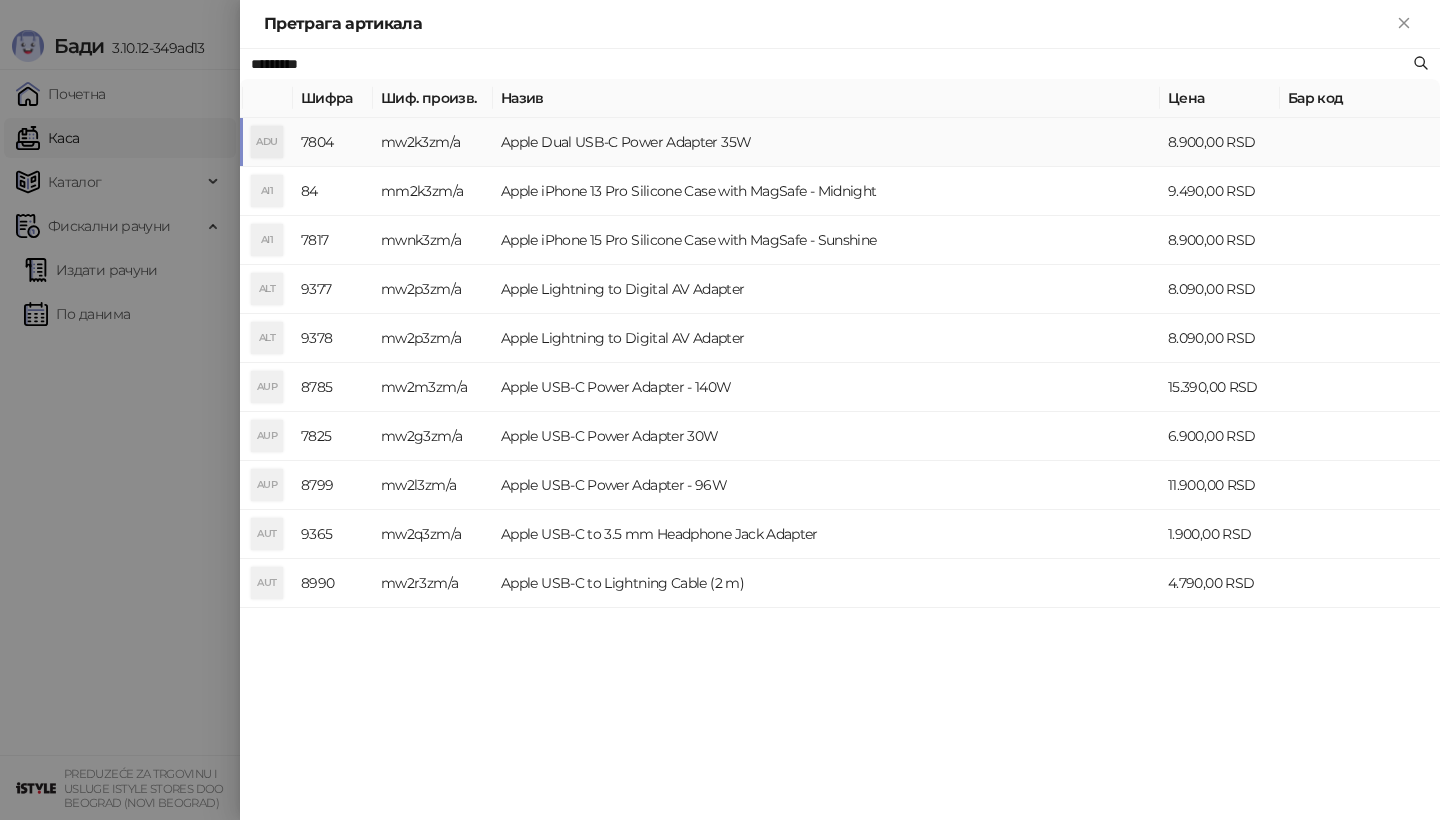 type on "*********" 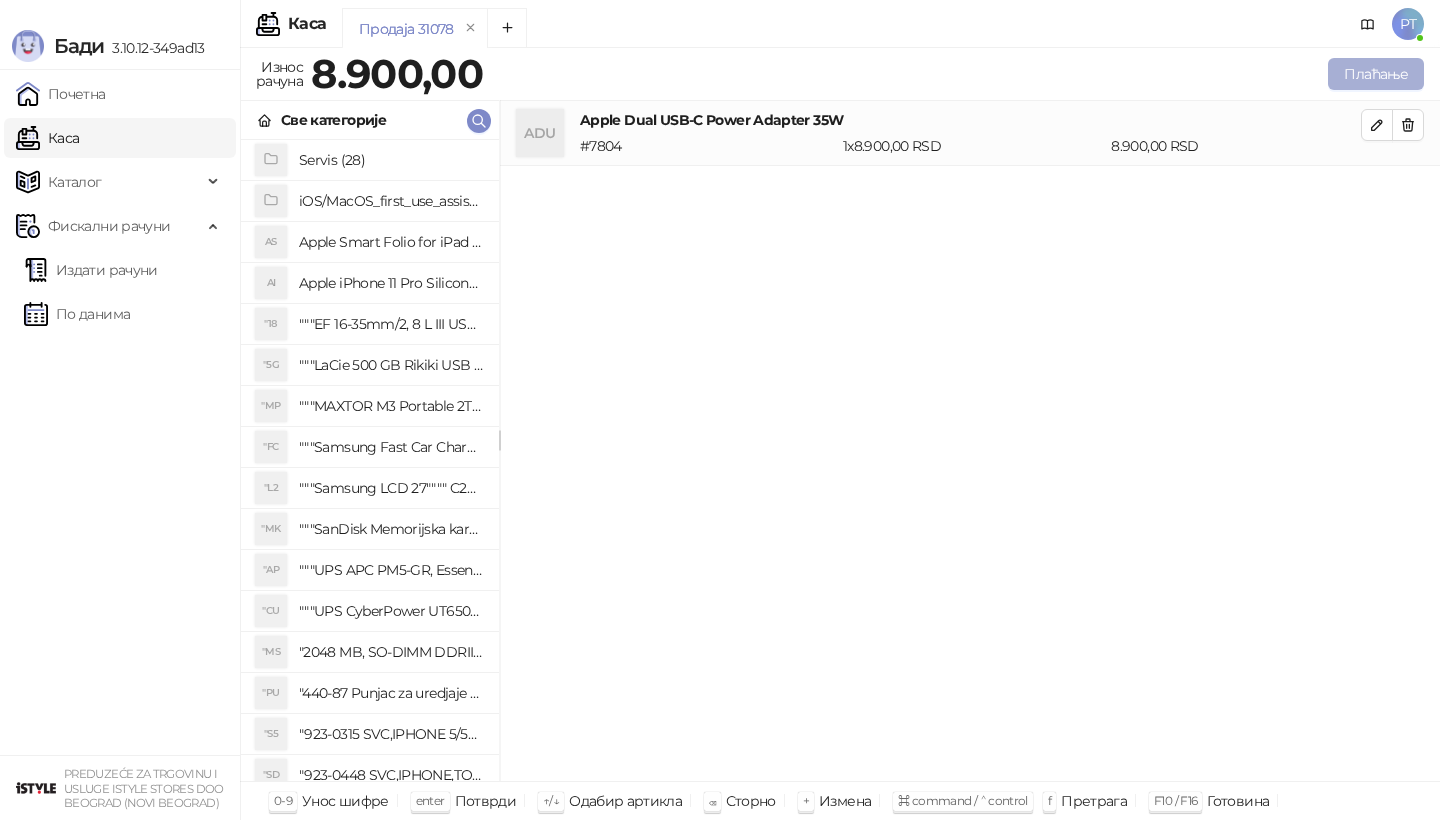 click on "Плаћање" at bounding box center (1376, 74) 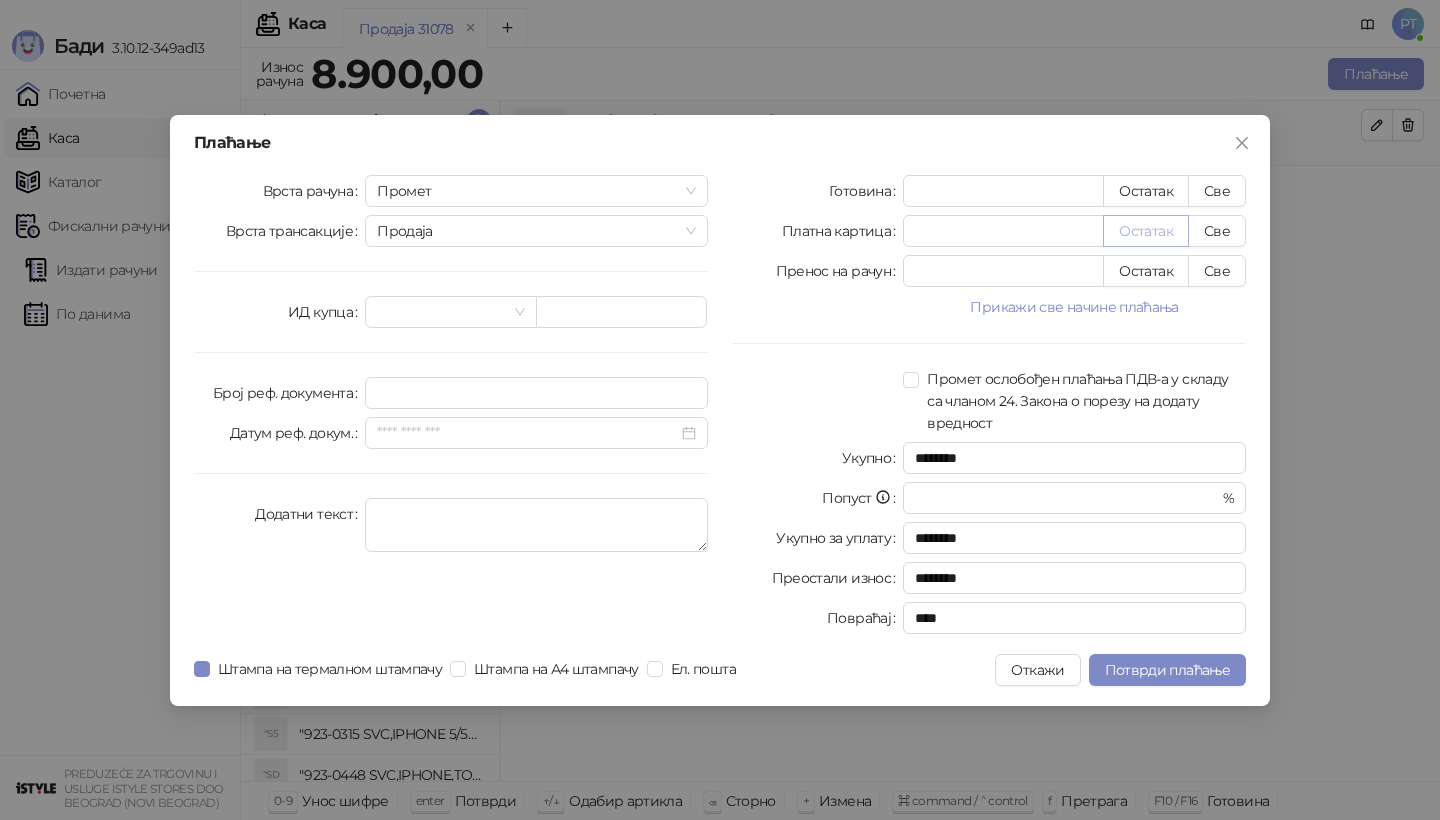 click on "Остатак" at bounding box center [1146, 231] 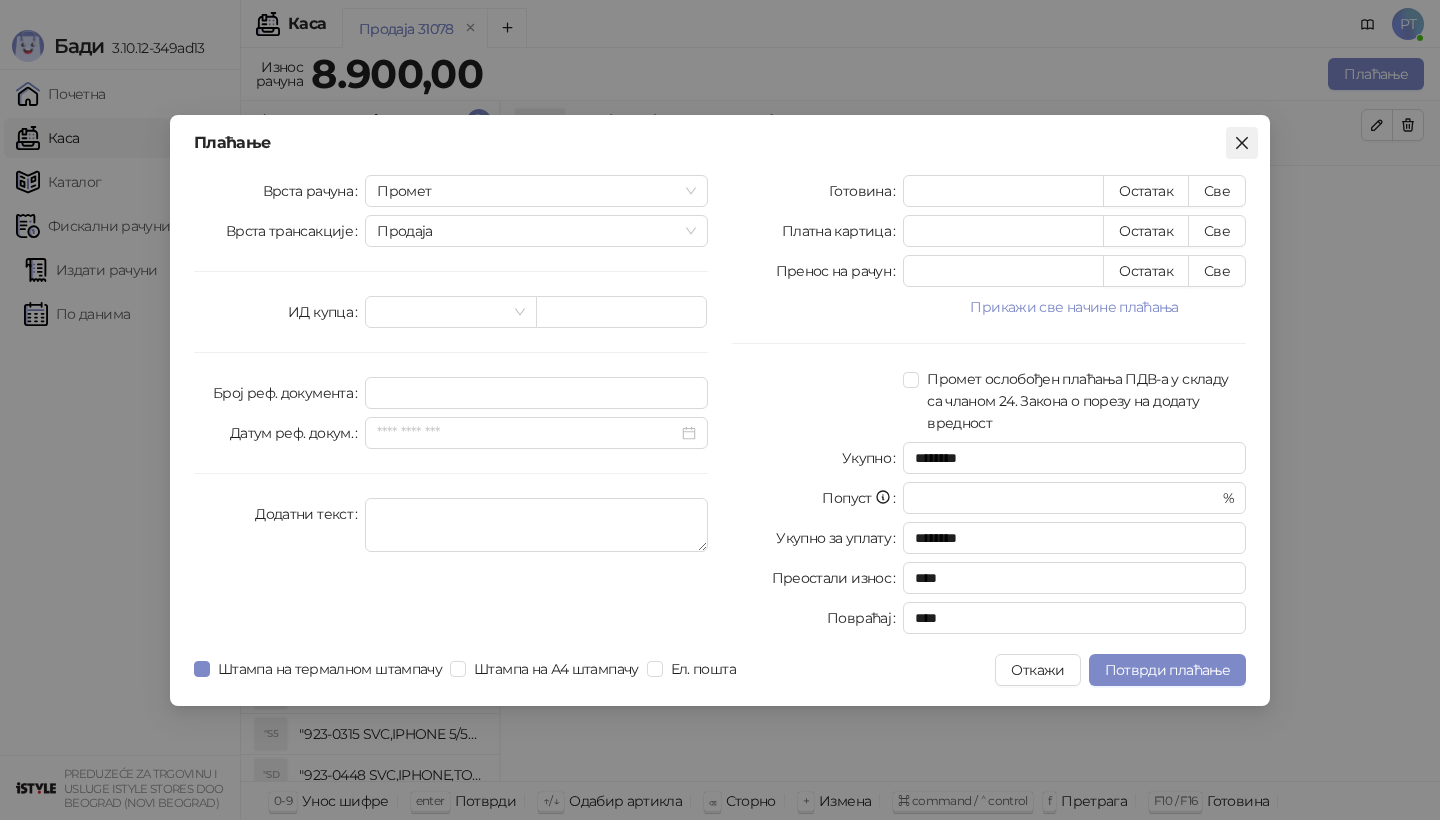 click 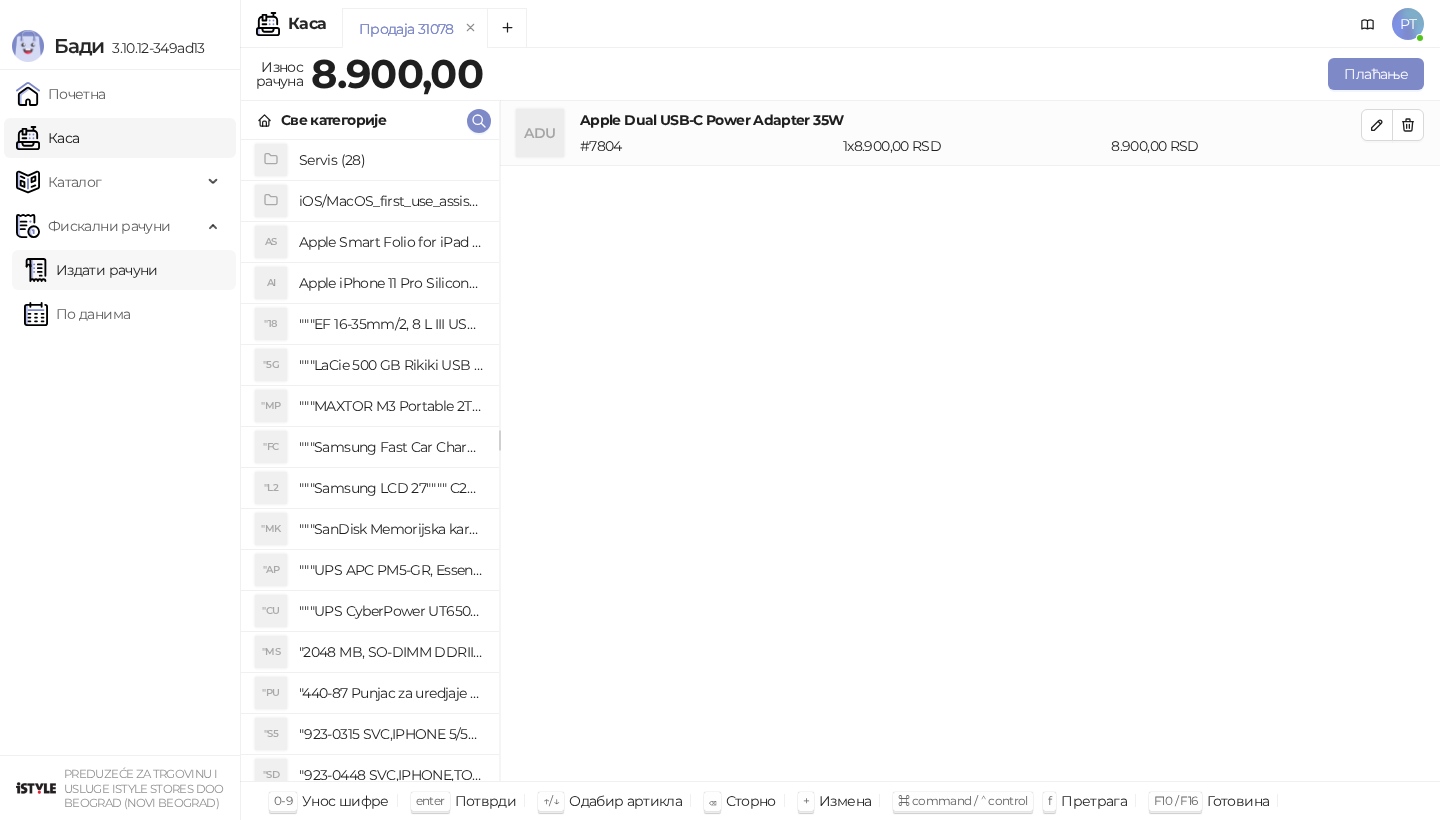 click on "Издати рачуни" at bounding box center (91, 270) 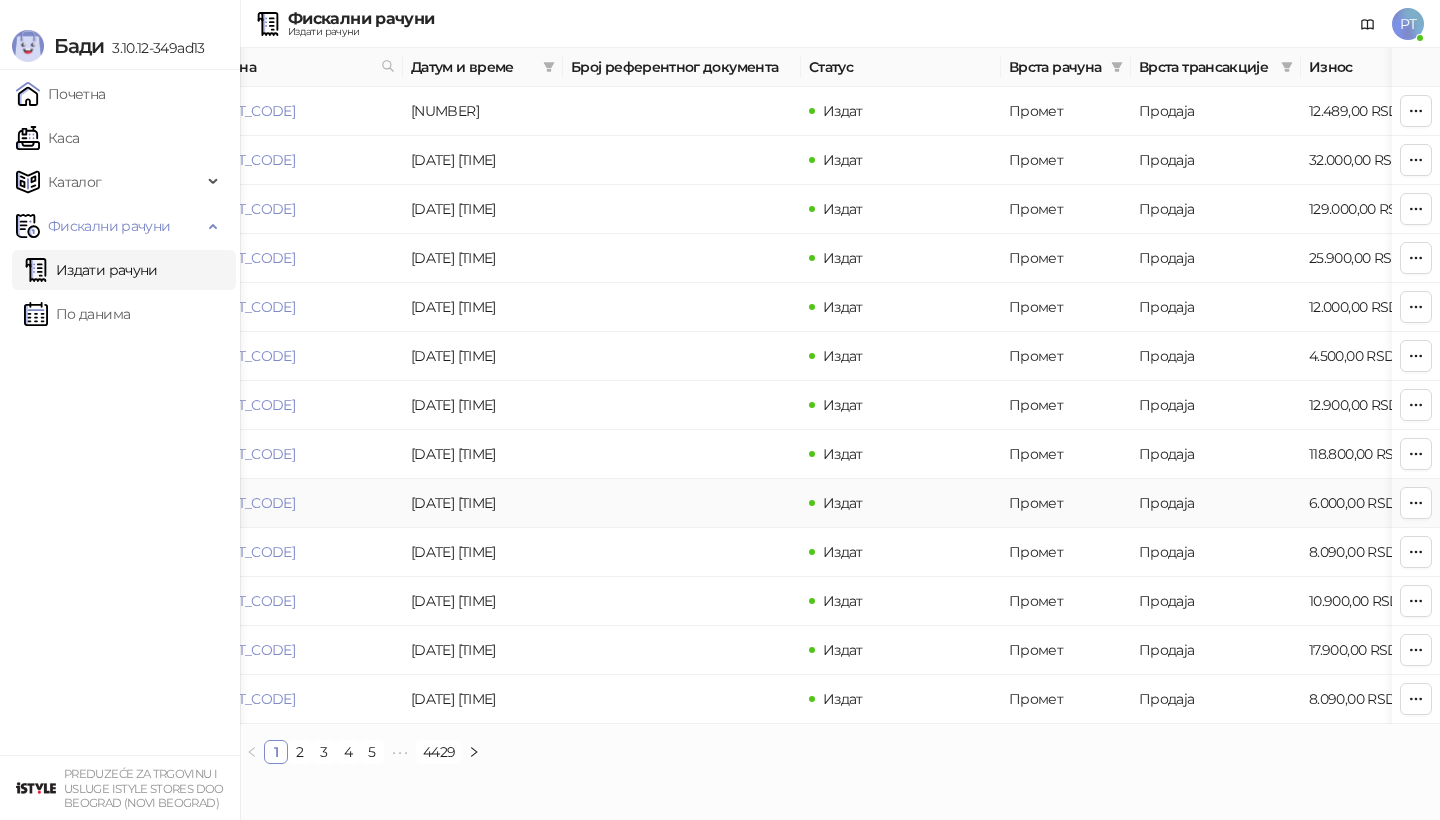 scroll, scrollTop: 0, scrollLeft: 78, axis: horizontal 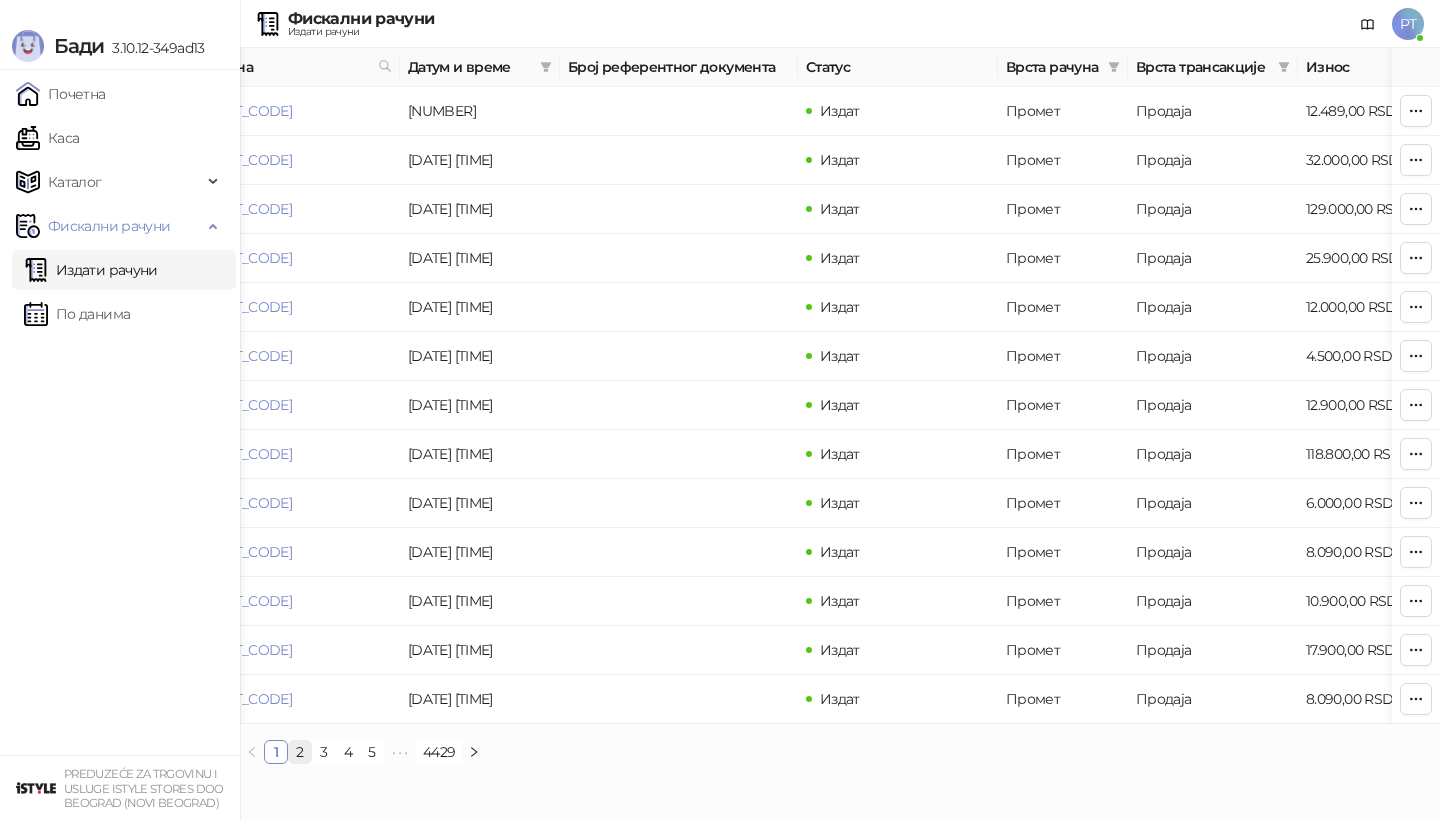 click on "2" at bounding box center [300, 752] 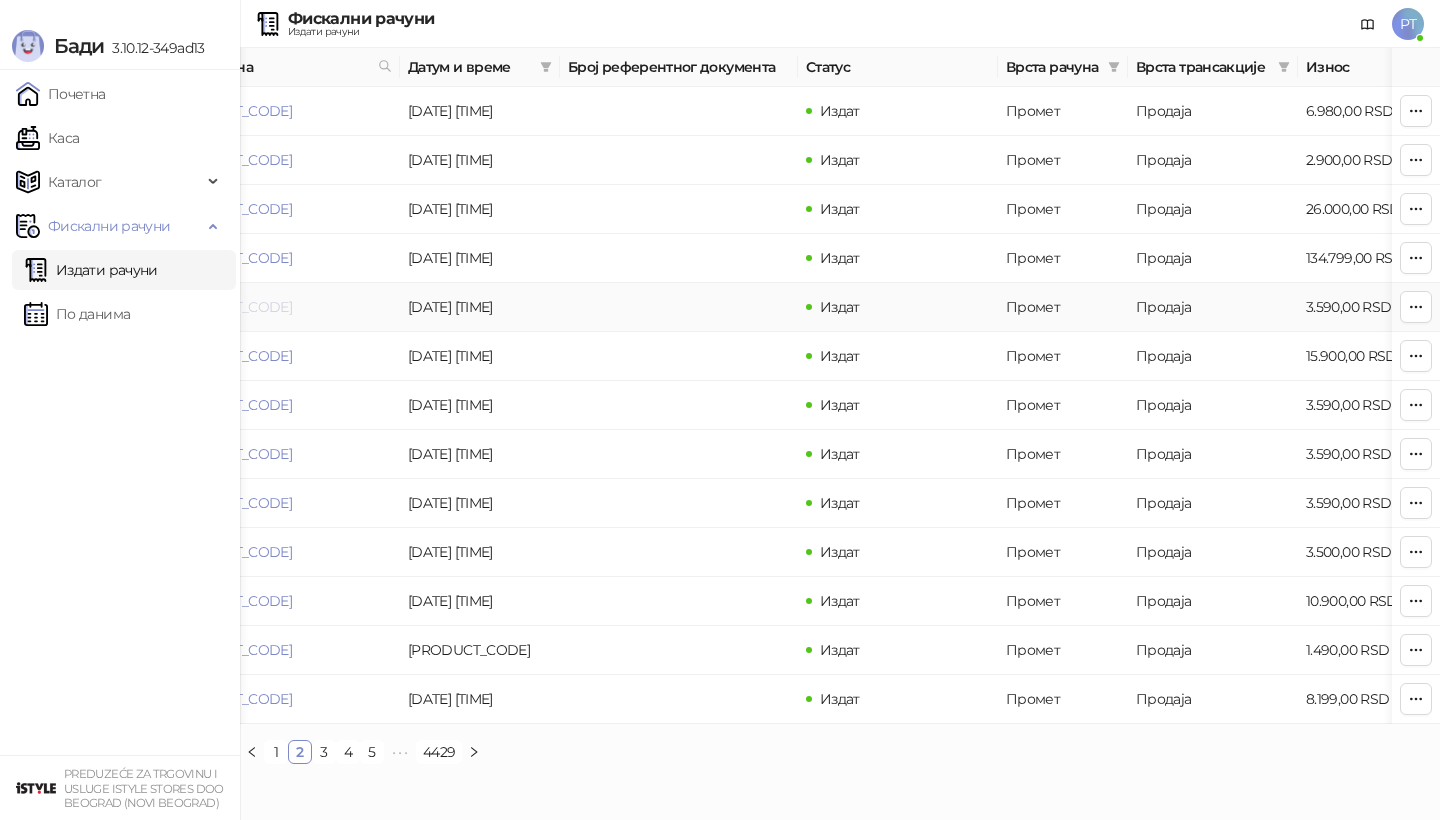 click on "[PRODUCT_CODE]" at bounding box center (231, 307) 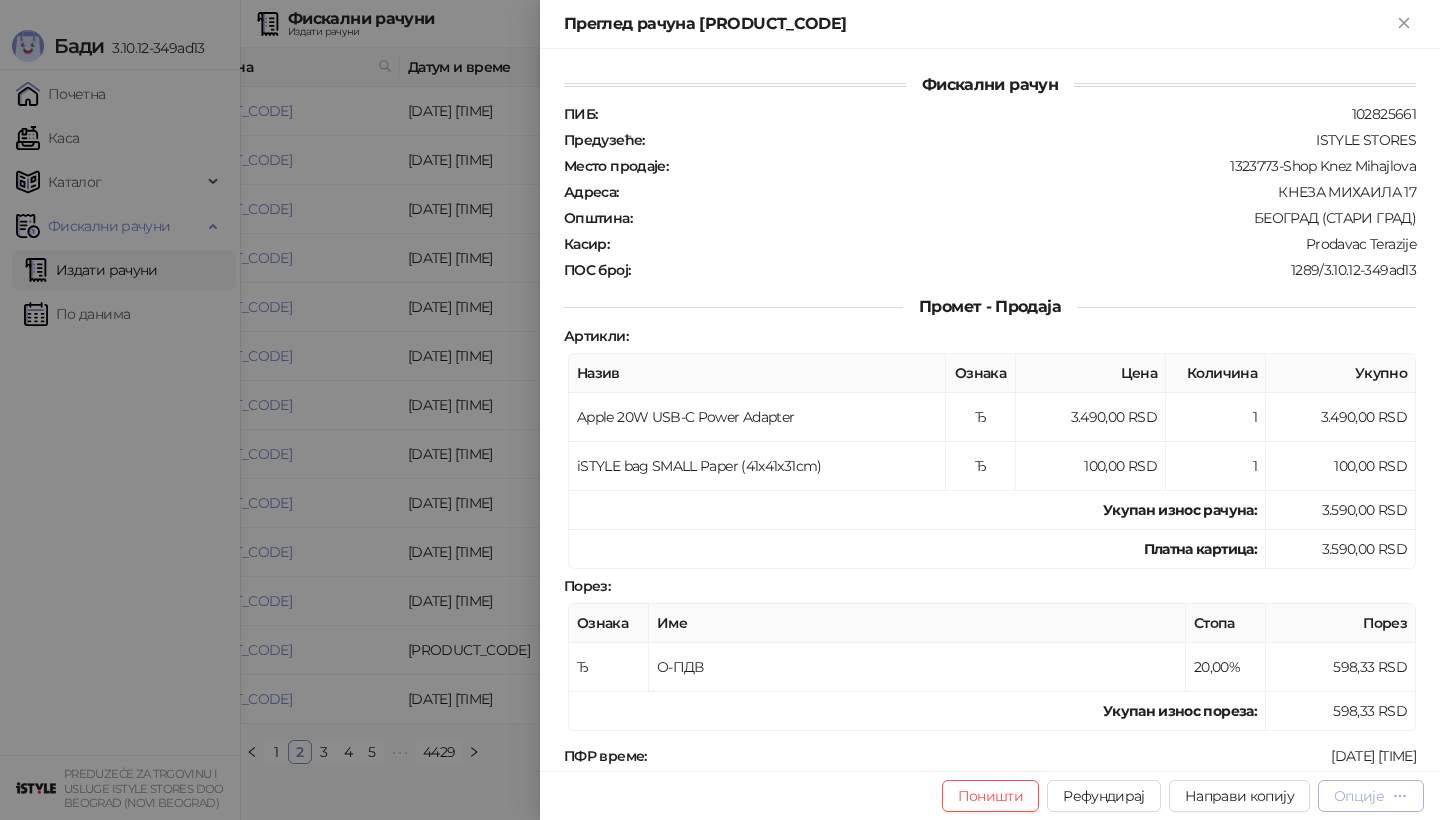 click on "Опције" at bounding box center (1359, 796) 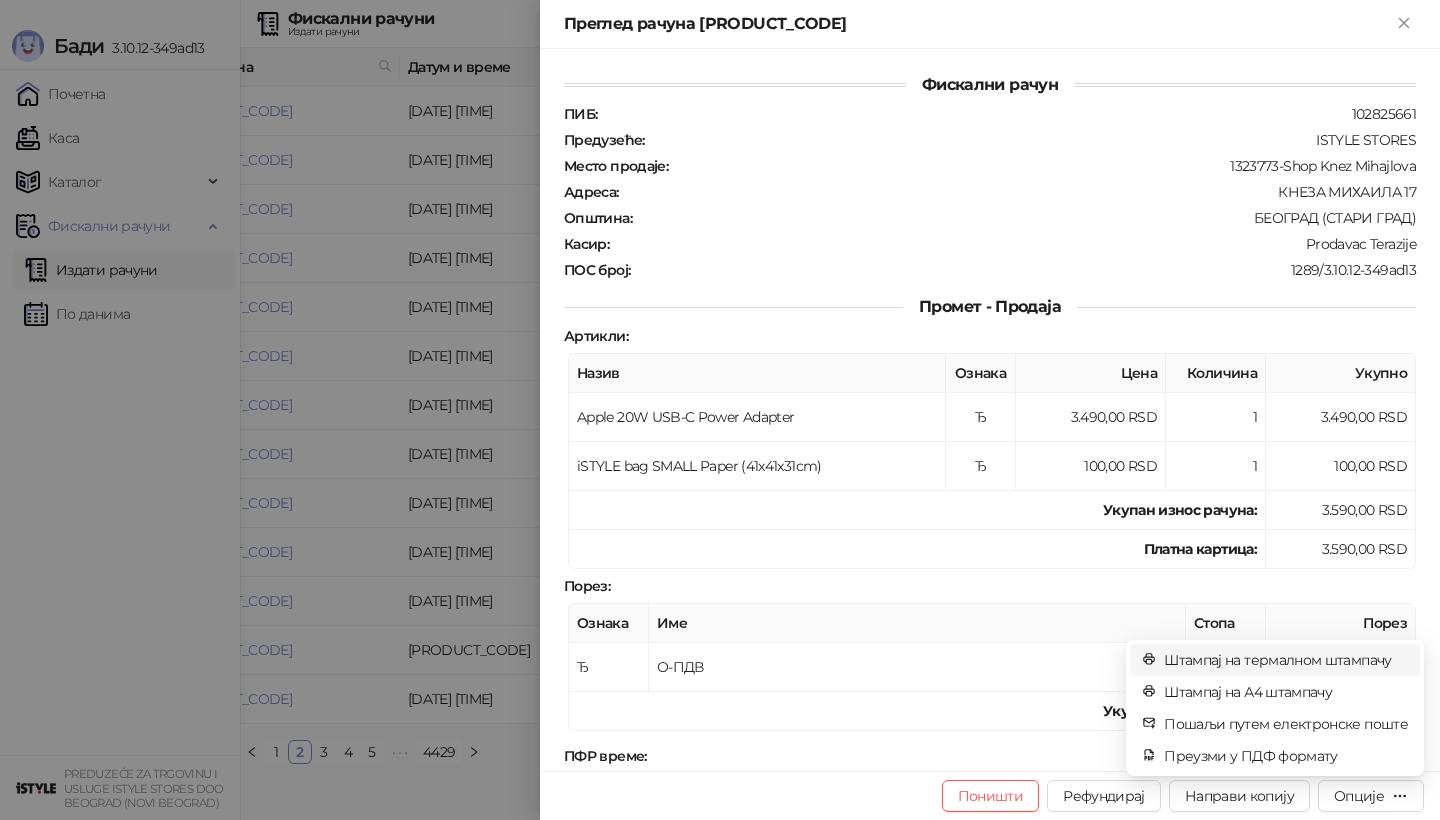 click on "Штампај на термалном штампачу" at bounding box center [1286, 660] 